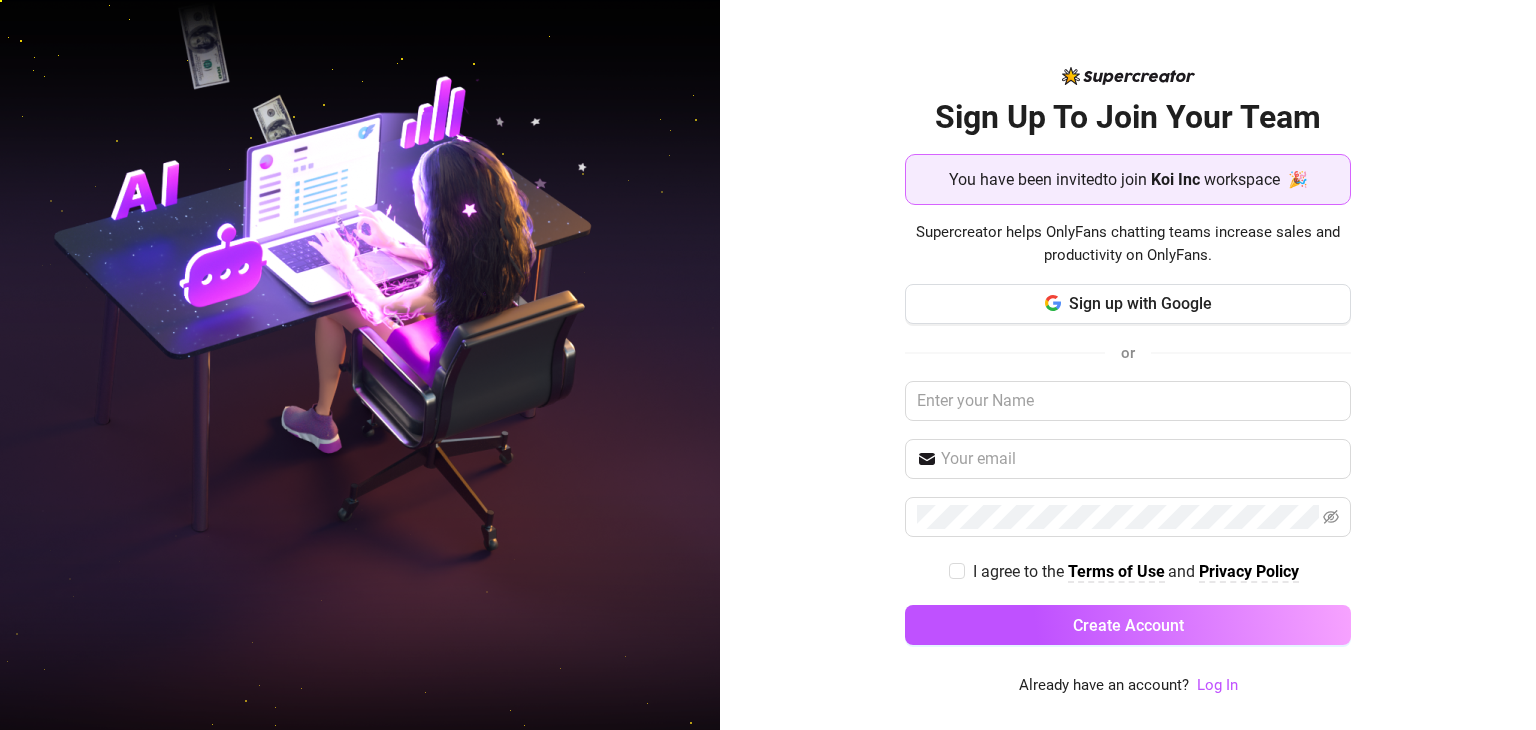 scroll, scrollTop: 0, scrollLeft: 0, axis: both 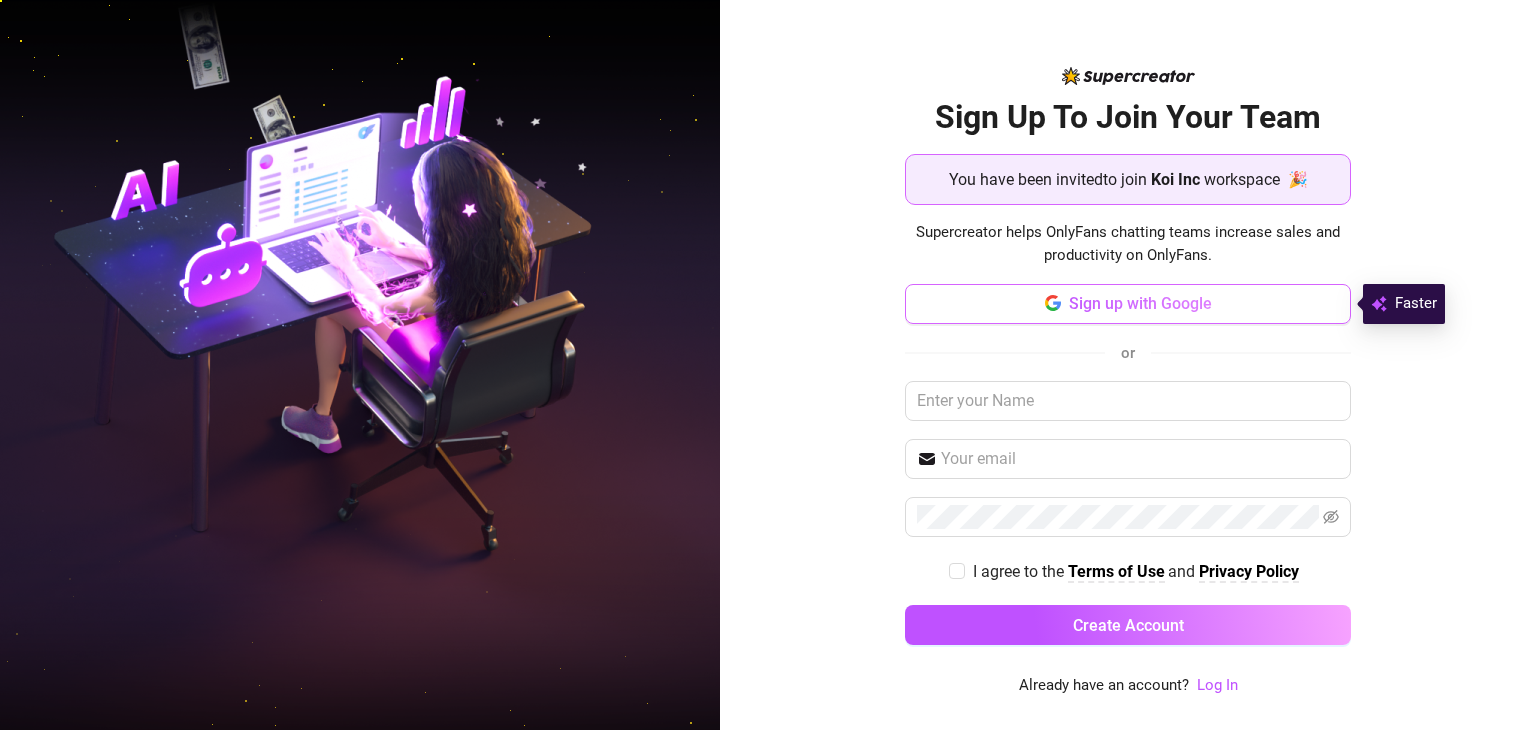 click on "Sign up with Google" at bounding box center (1140, 303) 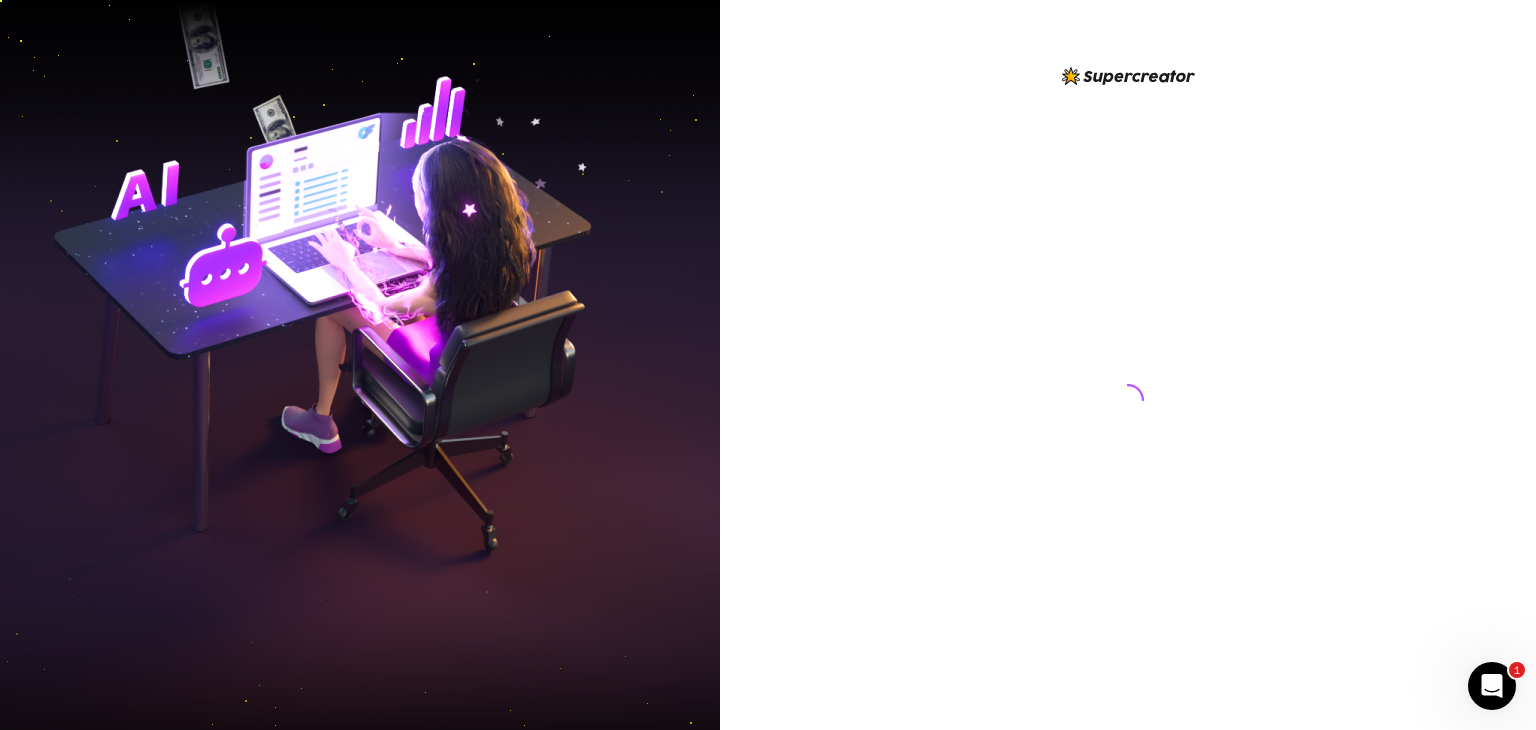 scroll, scrollTop: 0, scrollLeft: 0, axis: both 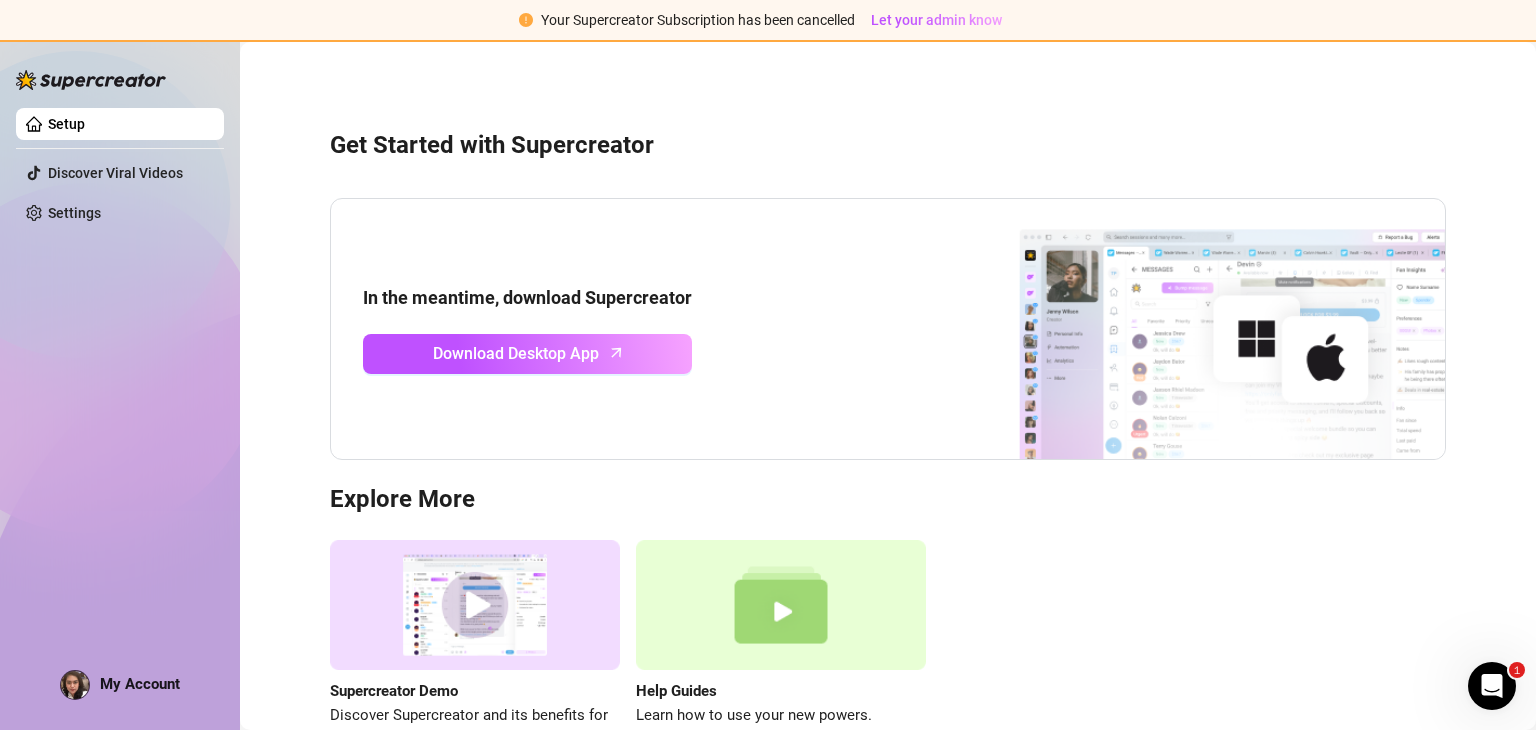 click on "Get Started with Supercreator In the meantime, download Supercreator Download Desktop App Explore More Supercreator Demo Discover Supercreator and its benefits for OnlyFans chatters. Help Guides Learn how to use your new powers." at bounding box center (888, 428) 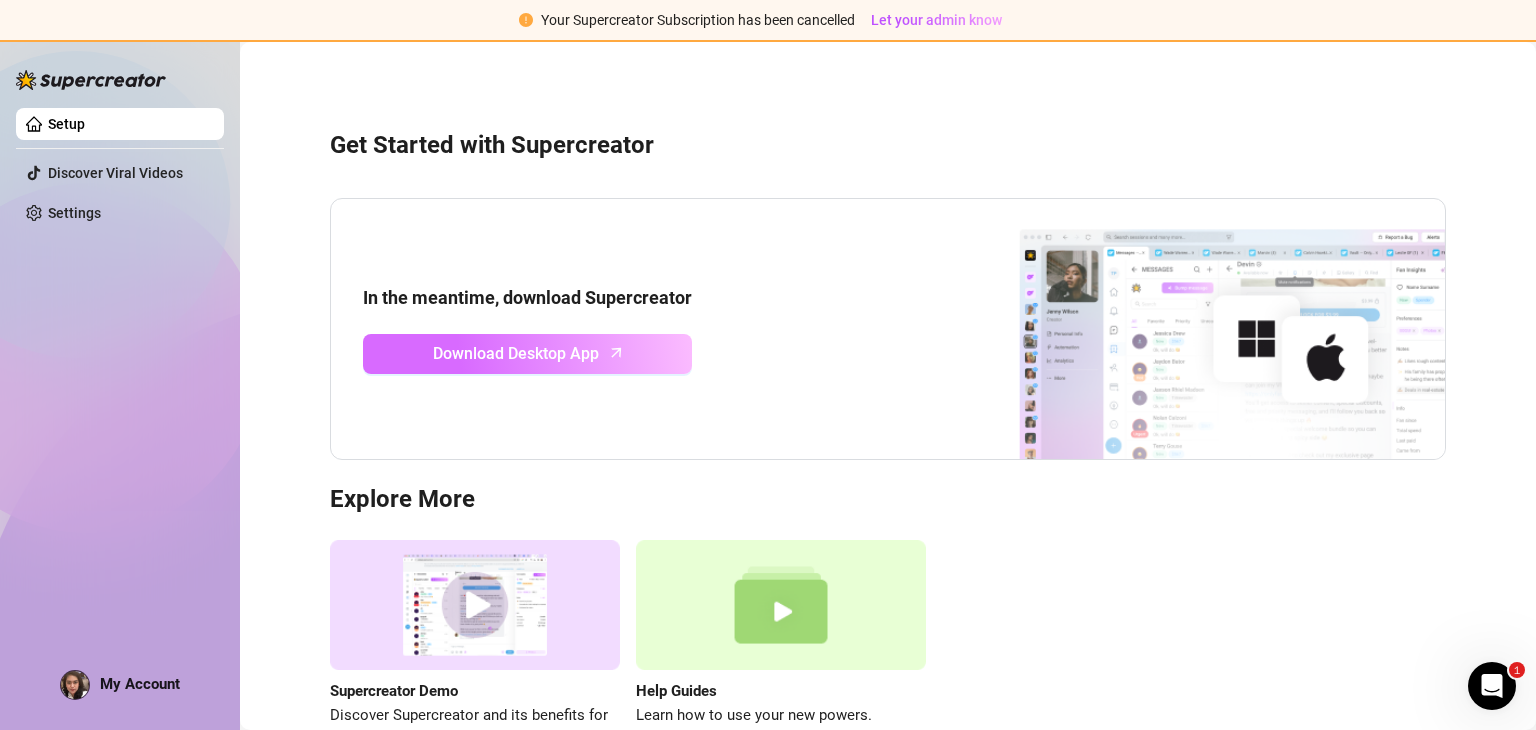 click on "Download Desktop App" at bounding box center [516, 353] 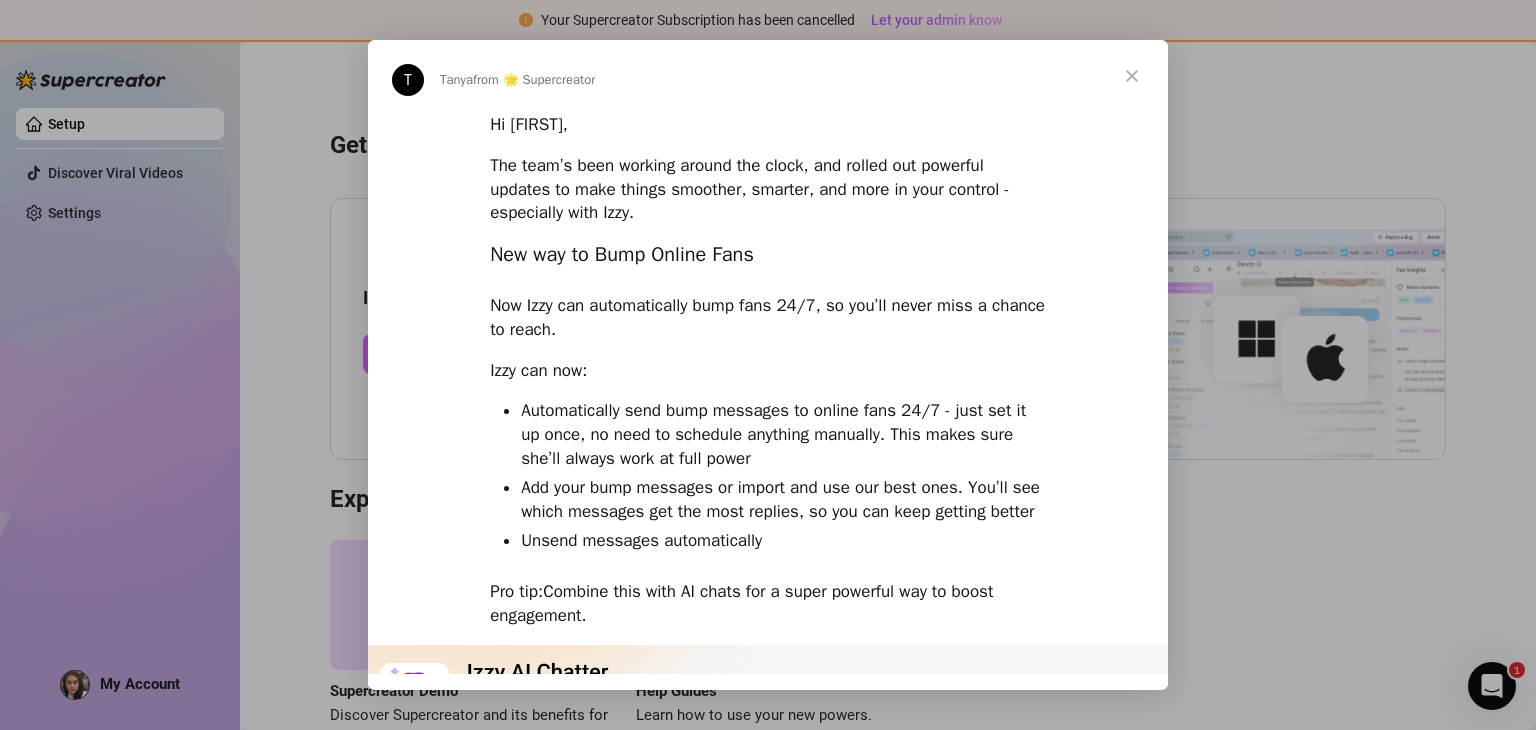 scroll, scrollTop: 0, scrollLeft: 0, axis: both 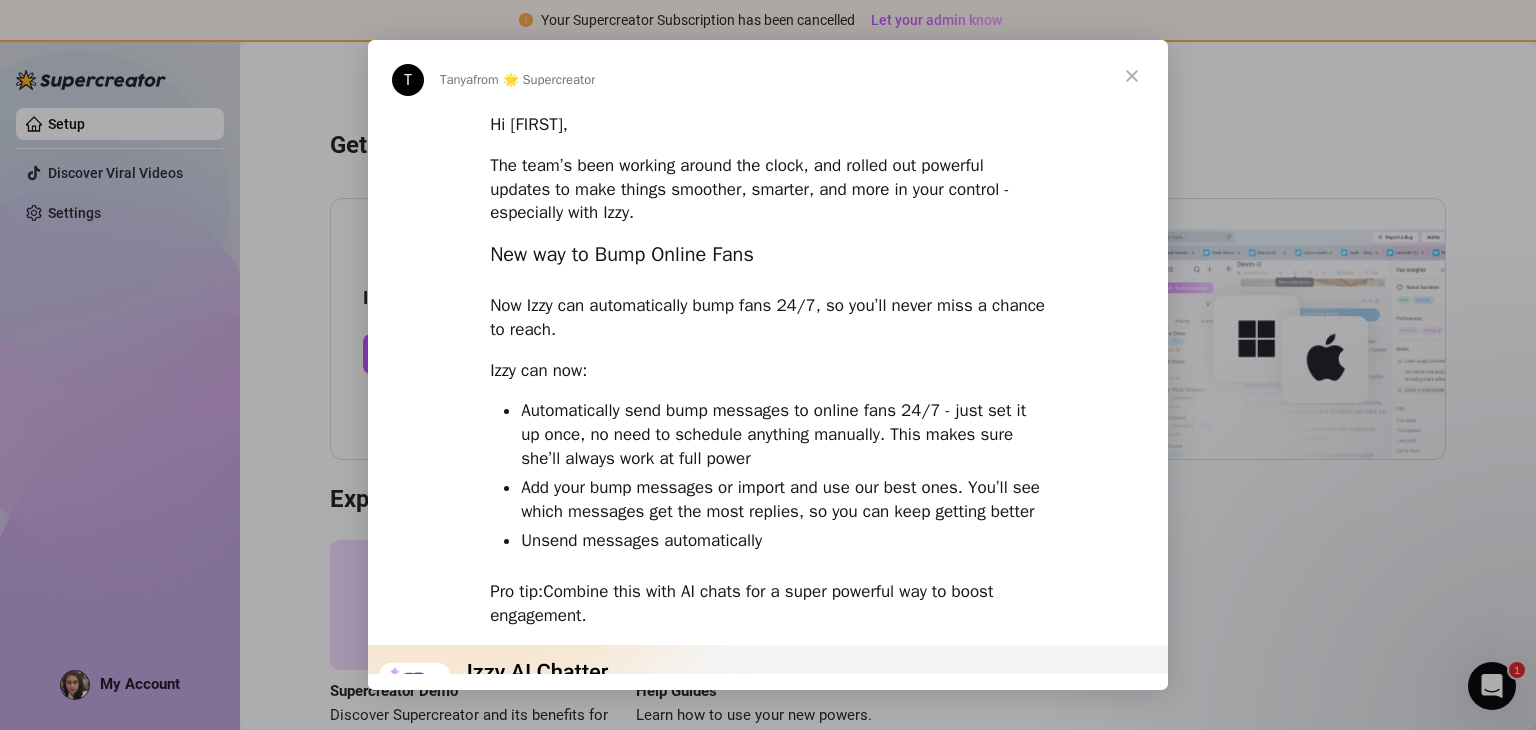 click at bounding box center (1132, 76) 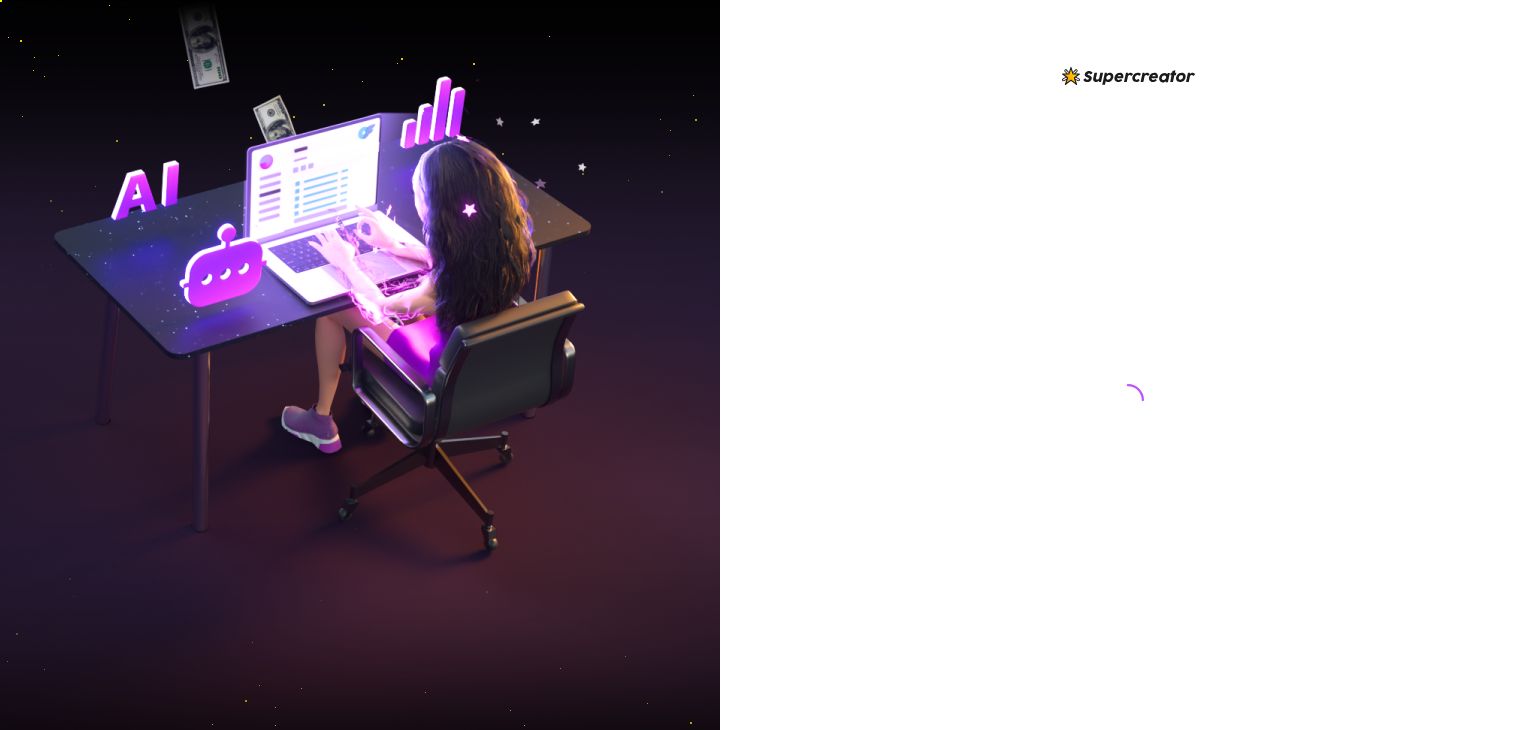 scroll, scrollTop: 0, scrollLeft: 0, axis: both 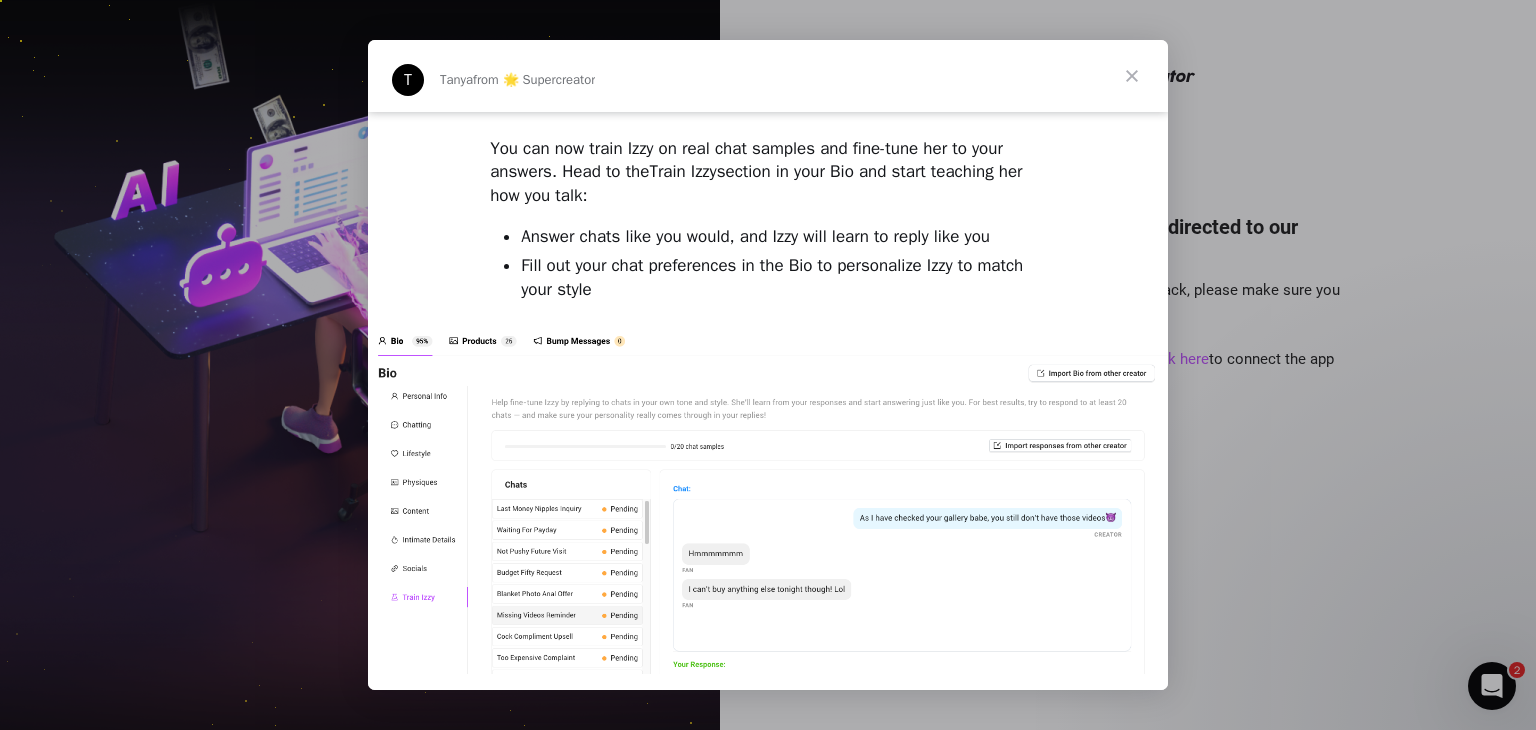 click at bounding box center [1132, 76] 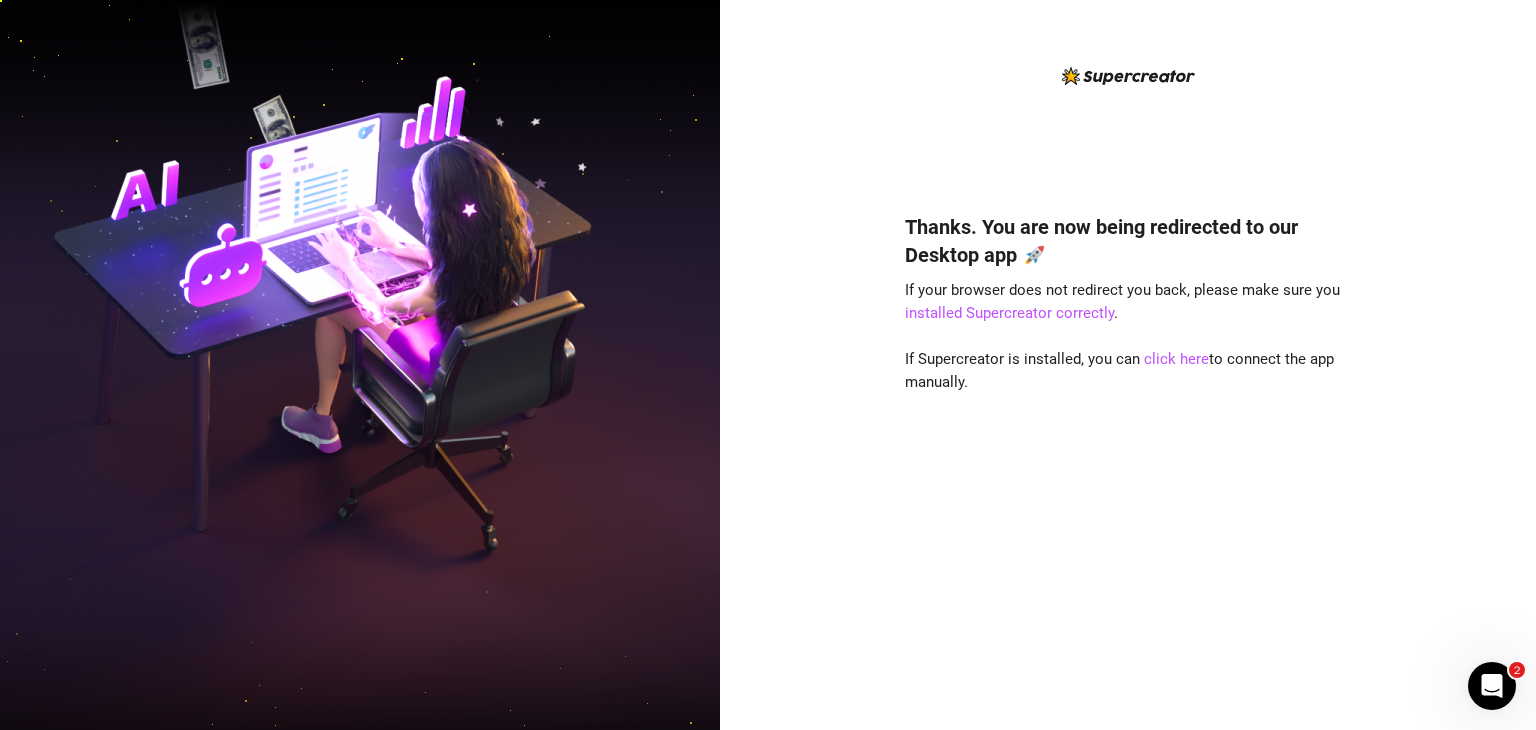 click on "Thanks. You are now being redirected to our Desktop app 🚀 If your browser does not redirect you back, please make sure you   installed Supercreator correctly . If Supercreator is installed, you can   click here  to connect the app manually." at bounding box center [1128, 442] 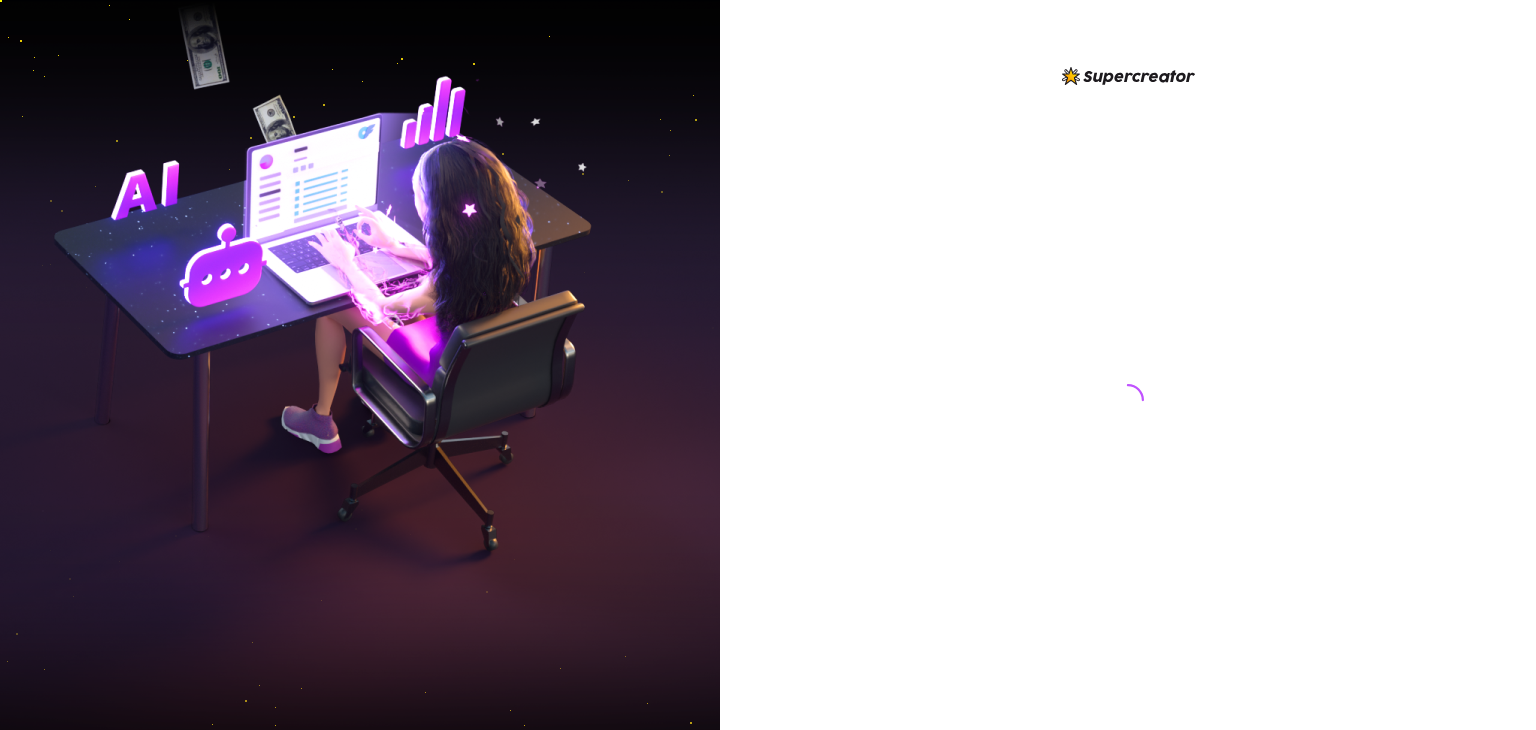 scroll, scrollTop: 0, scrollLeft: 0, axis: both 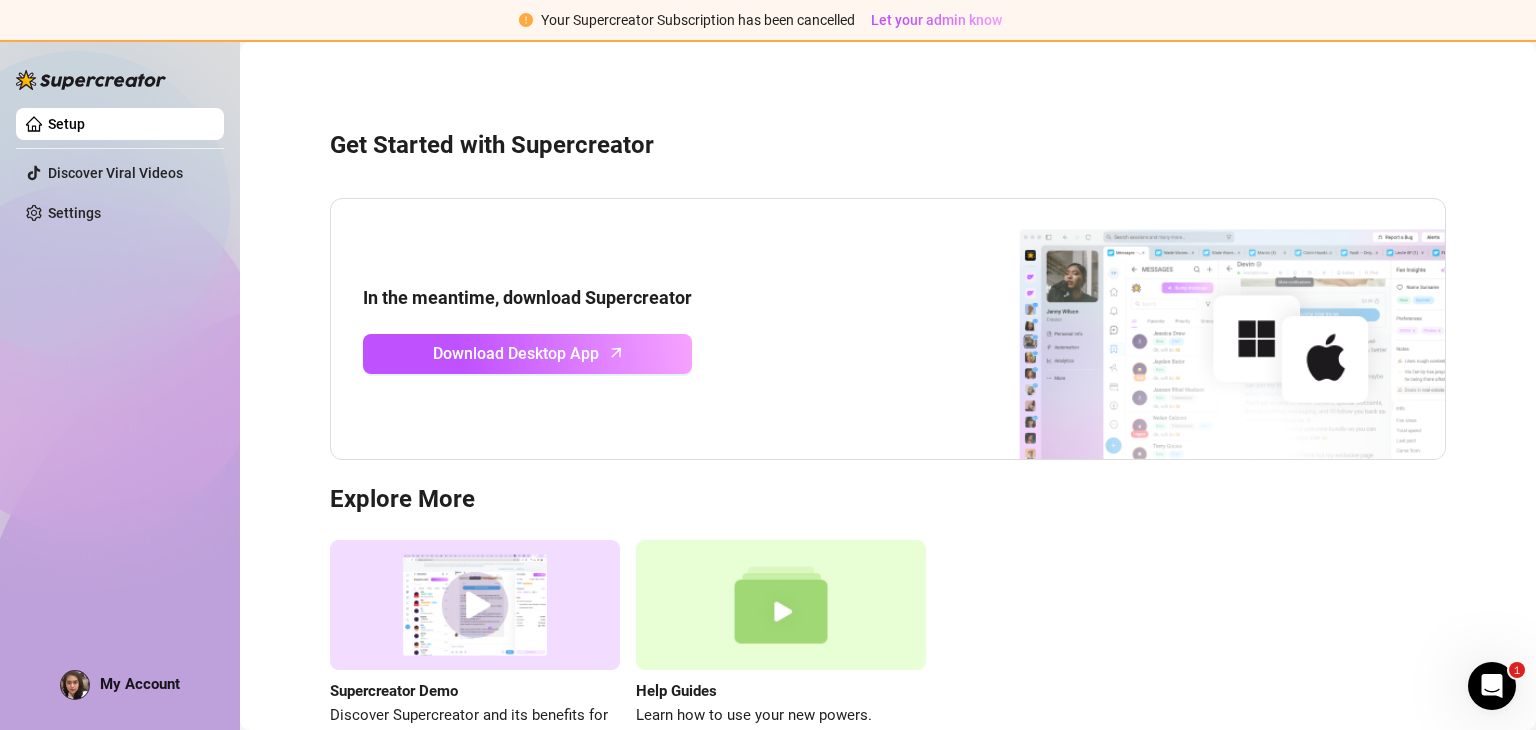 click on "Get Started with Supercreator In the meantime, download Supercreator Download Desktop App Explore More Supercreator Demo Discover Supercreator and its benefits for OnlyFans chatters. Help Guides Learn how to use your new powers." at bounding box center (888, 428) 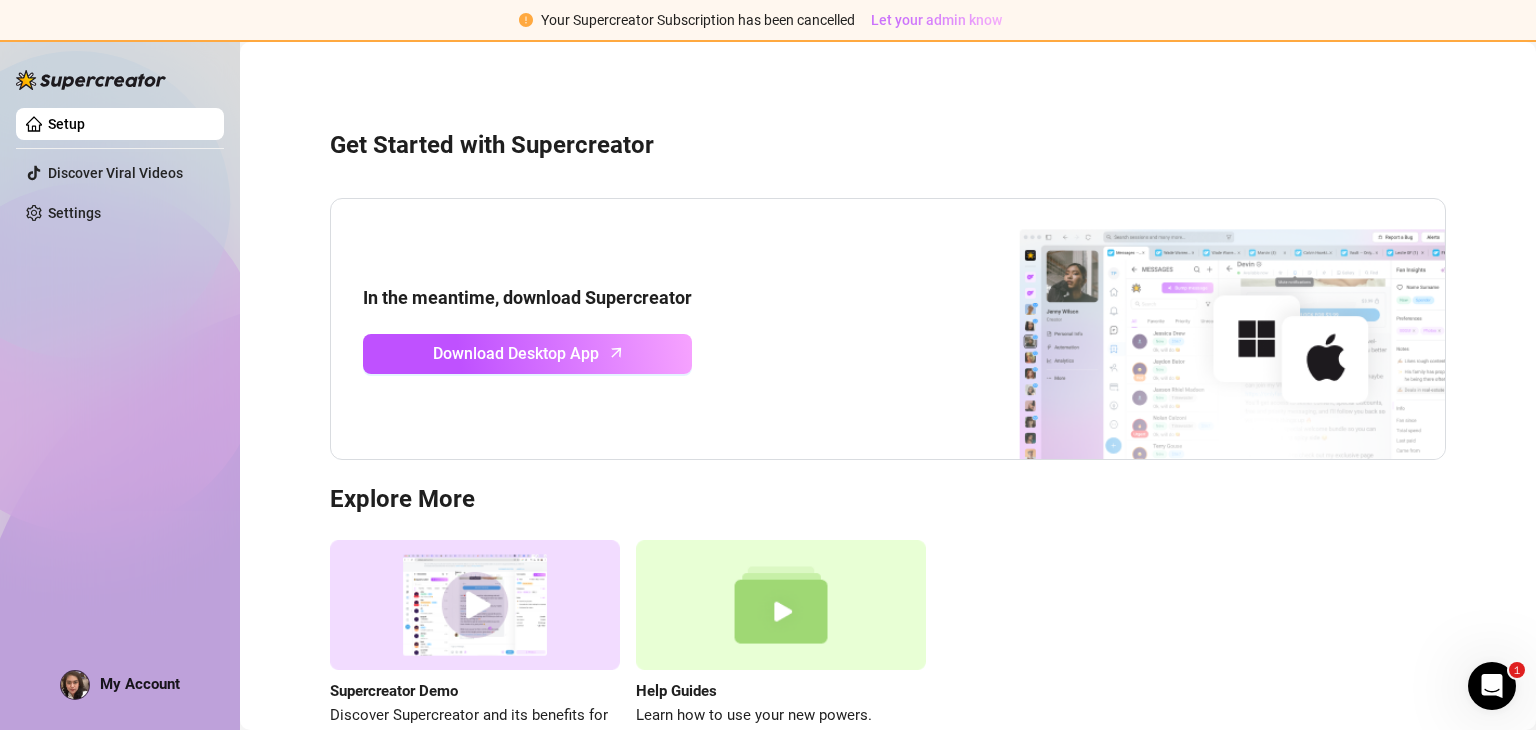 click on "Let your admin know" at bounding box center [936, 20] 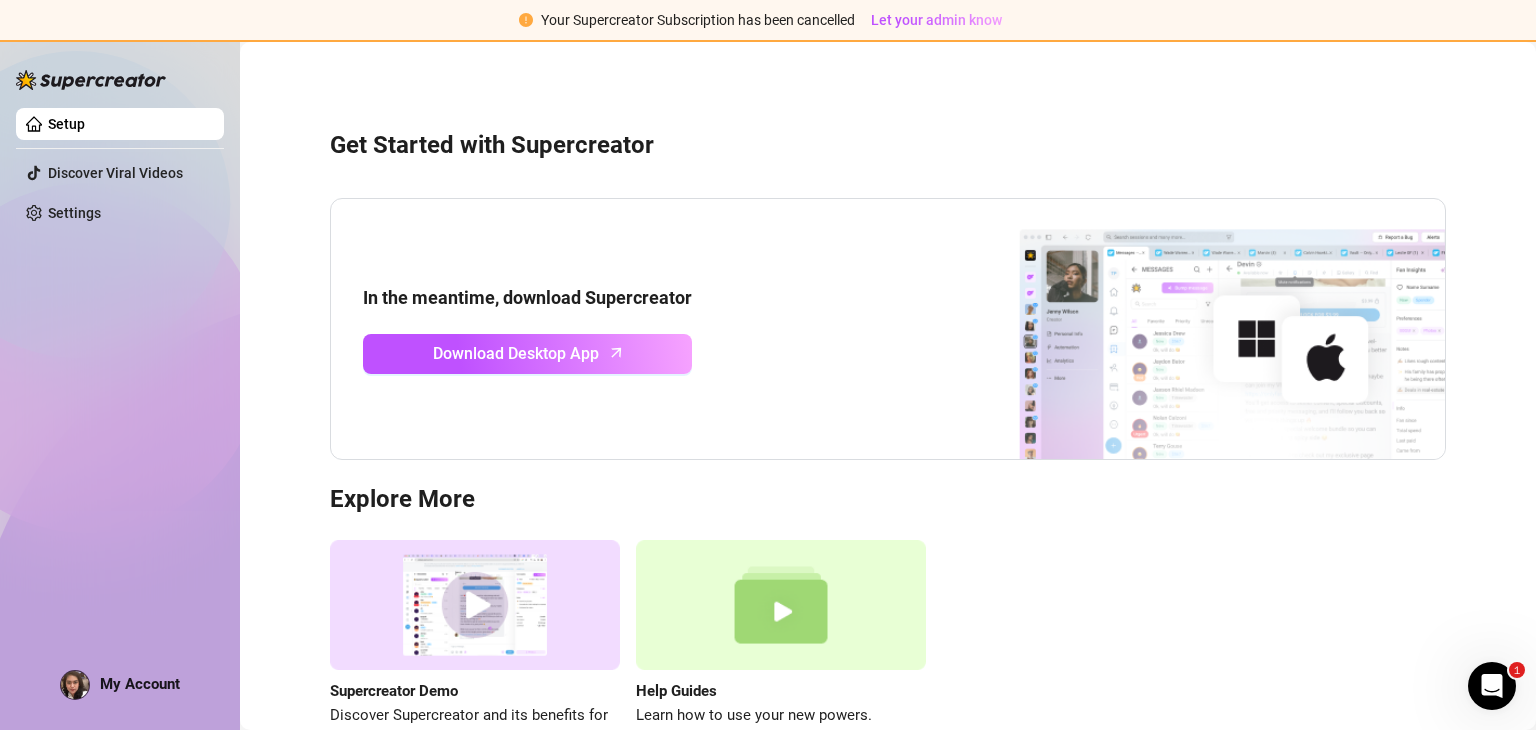 click on "Your Supercreator Subscription has been cancelled" at bounding box center [698, 20] 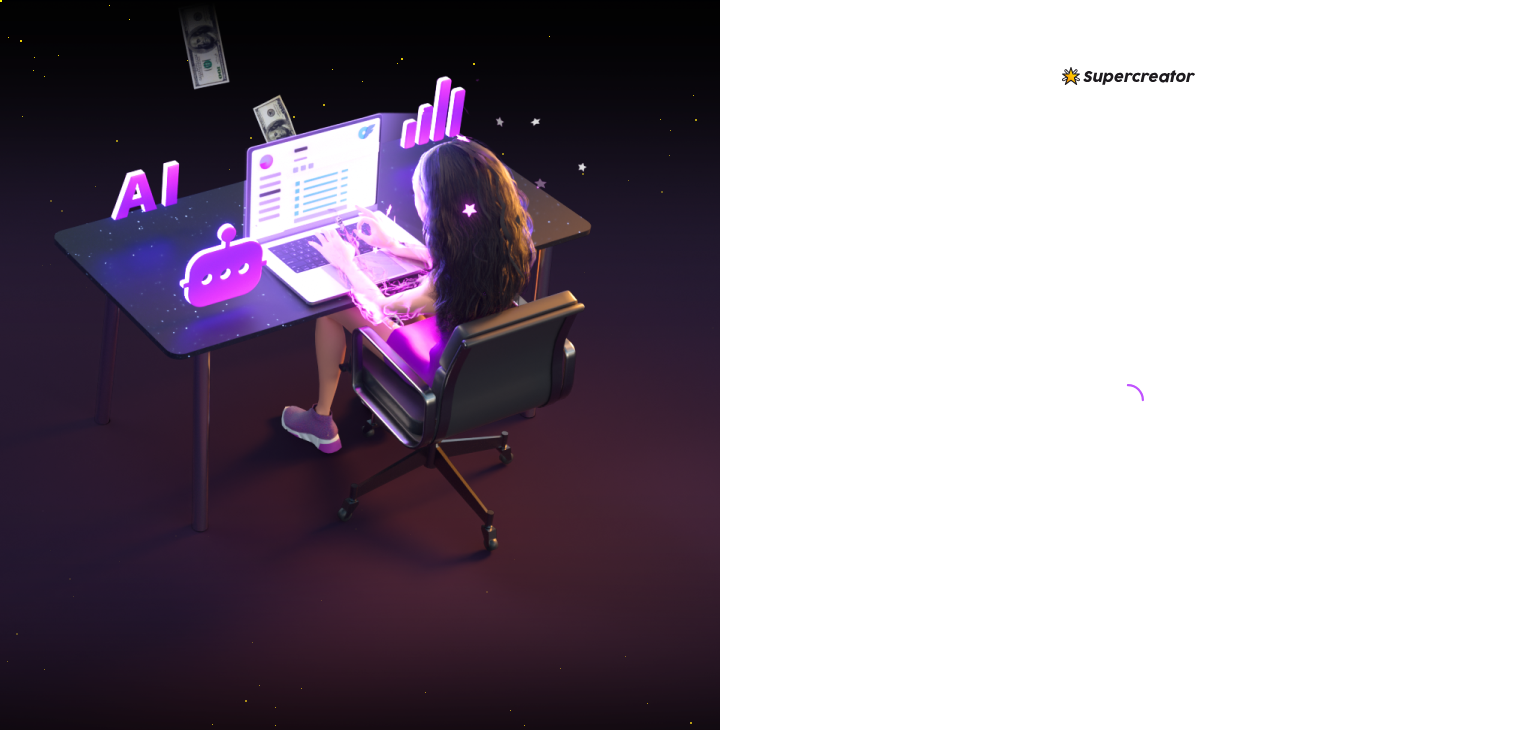 scroll, scrollTop: 0, scrollLeft: 0, axis: both 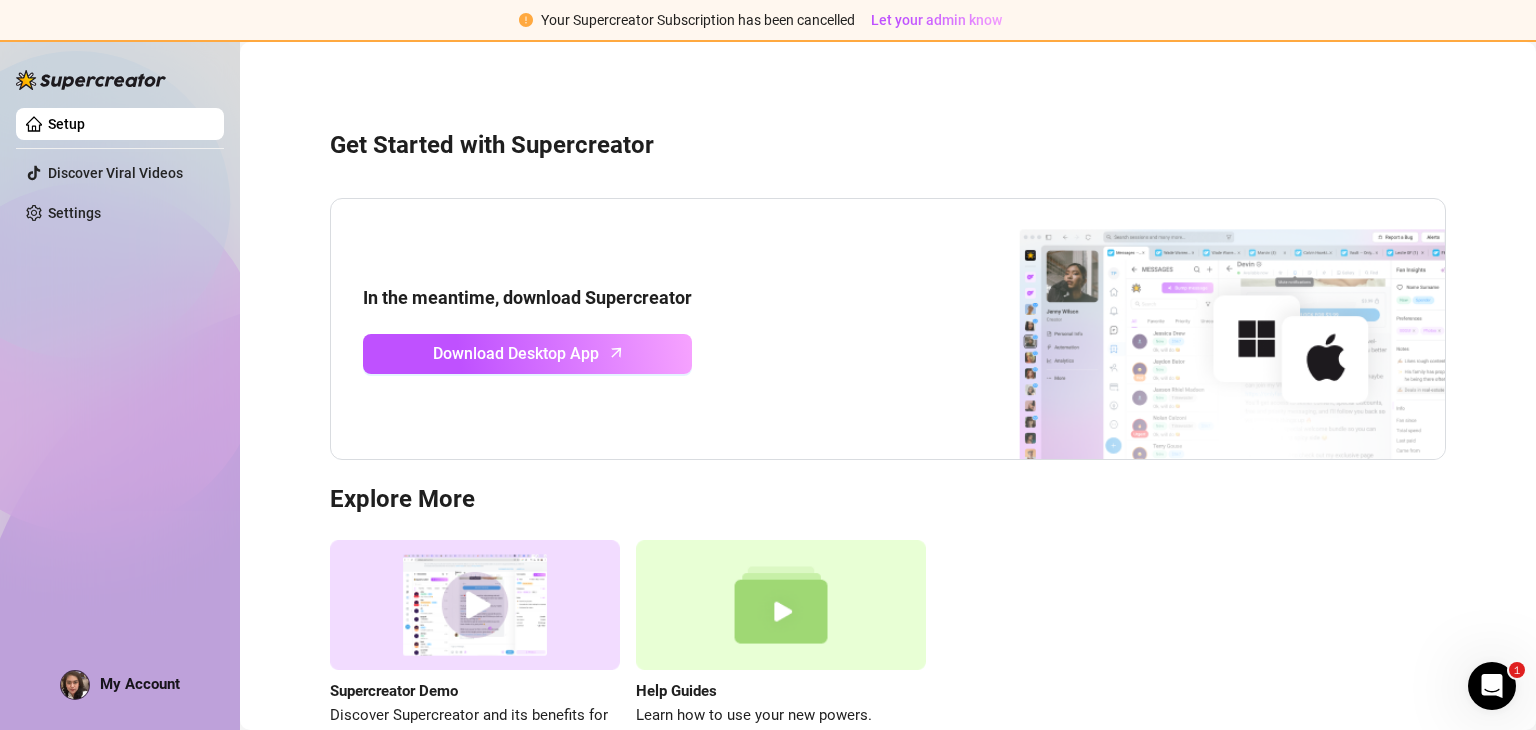 click on "Get Started with Supercreator In the meantime, download Supercreator Download Desktop App Explore More Supercreator Demo Discover Supercreator and its benefits for OnlyFans chatters. Help Guides Learn how to use your new powers." at bounding box center (888, 428) 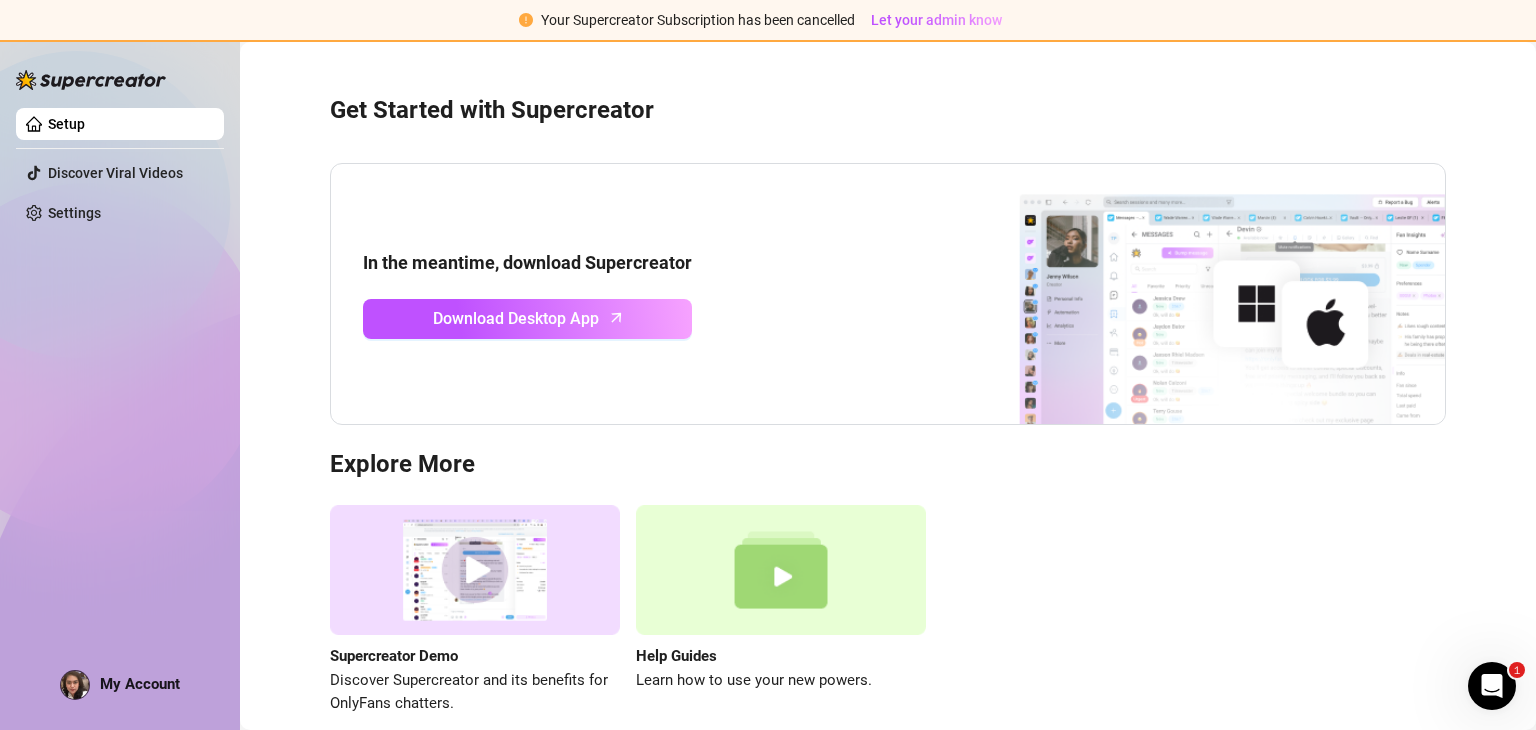 scroll, scrollTop: 130, scrollLeft: 0, axis: vertical 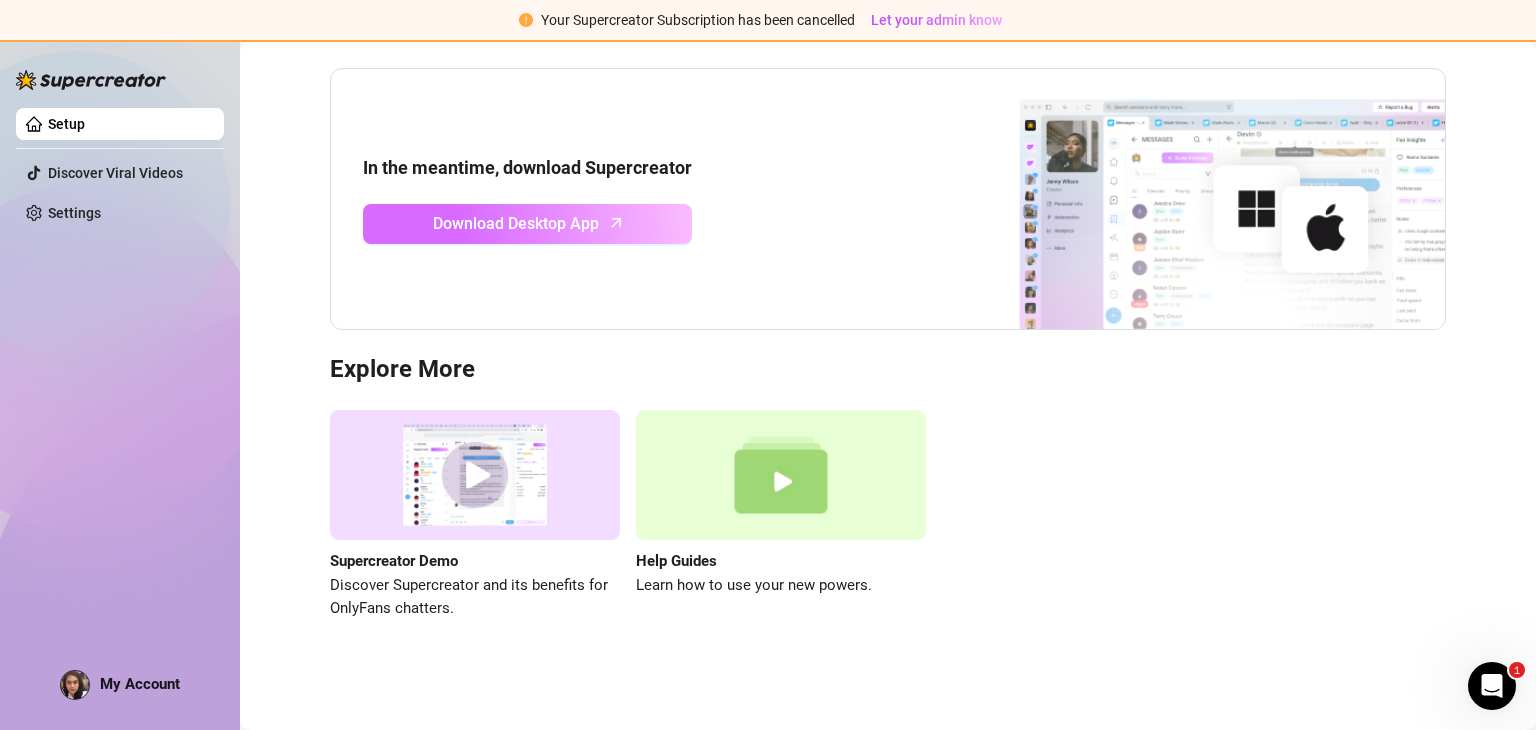click on "Download Desktop App" at bounding box center [516, 223] 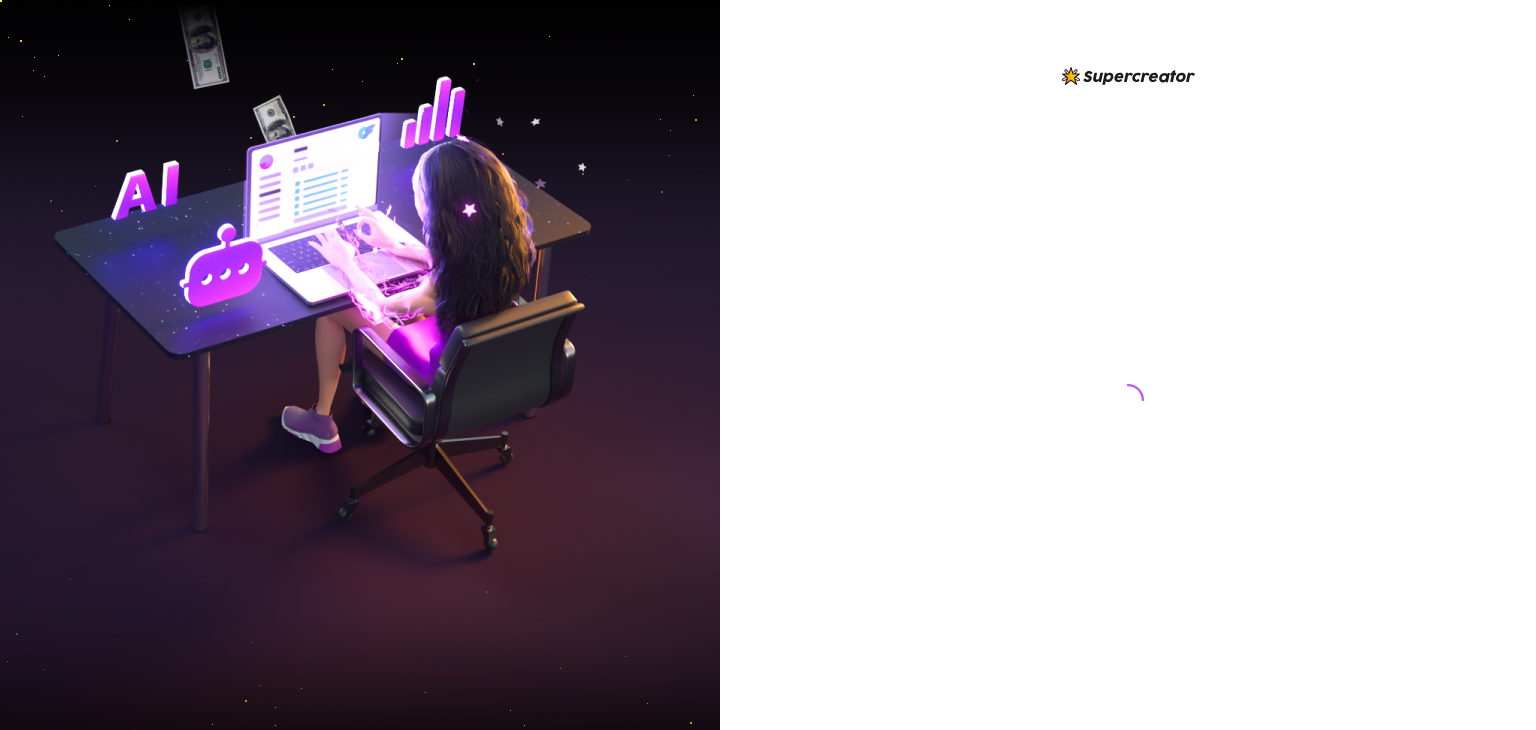 scroll, scrollTop: 0, scrollLeft: 0, axis: both 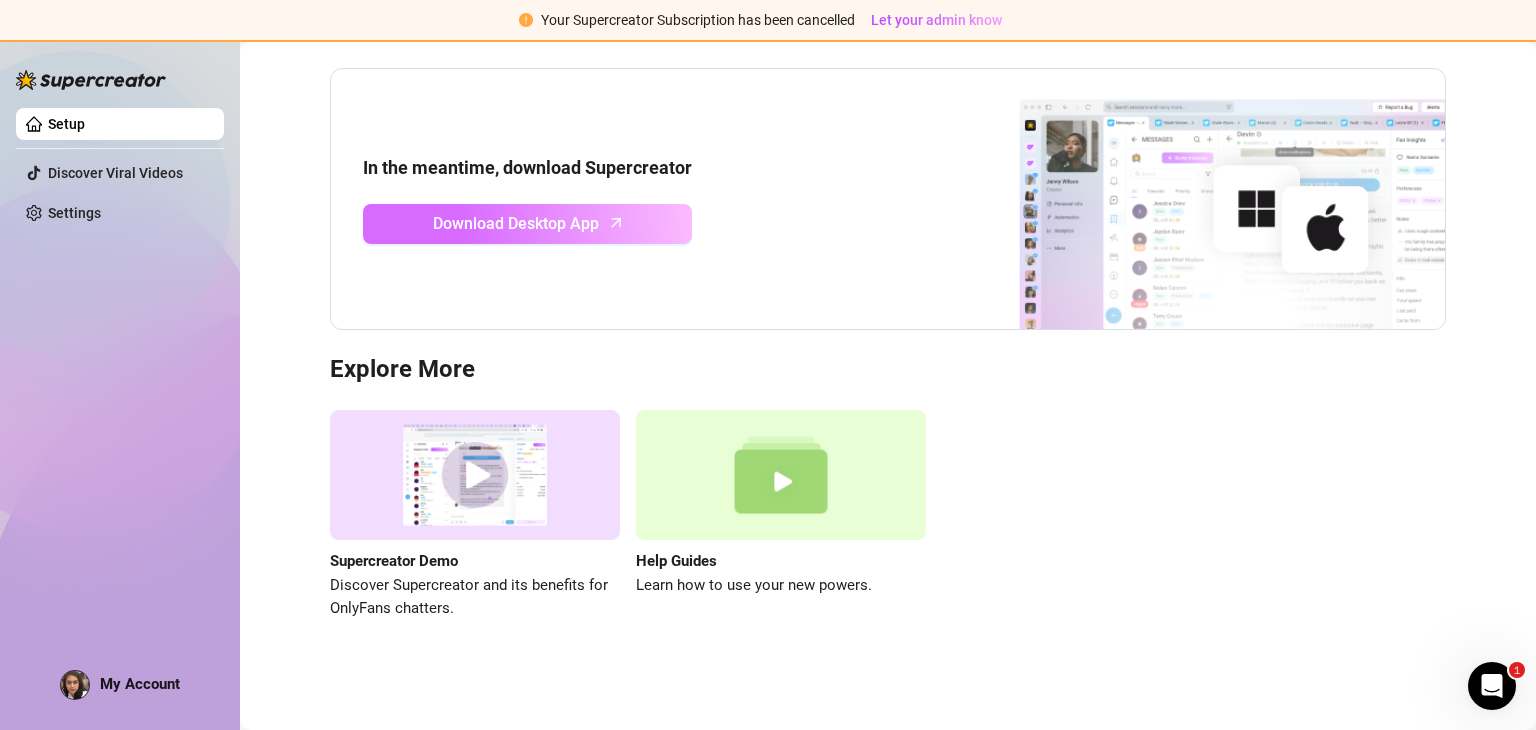 click on "Download Desktop App" at bounding box center (516, 223) 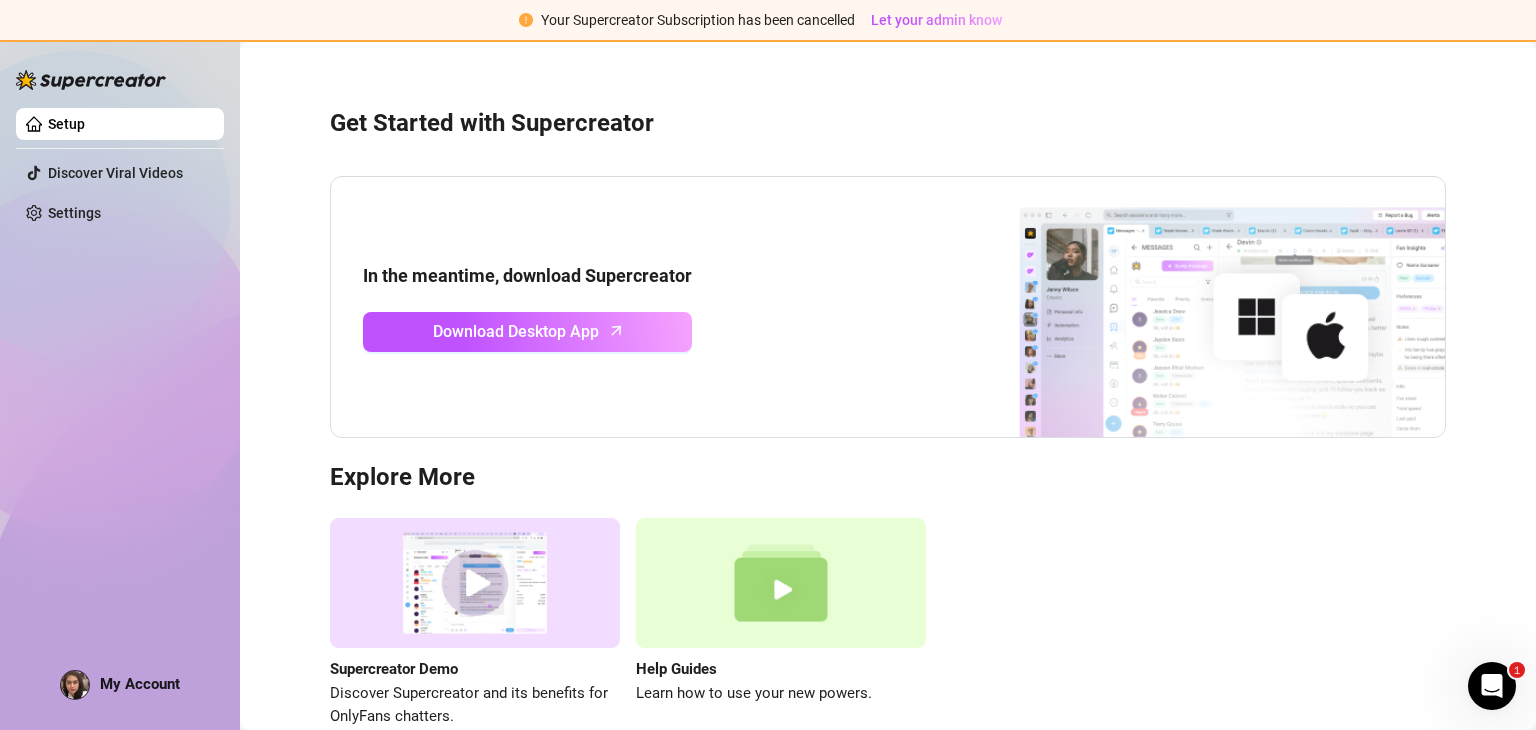 scroll, scrollTop: 0, scrollLeft: 0, axis: both 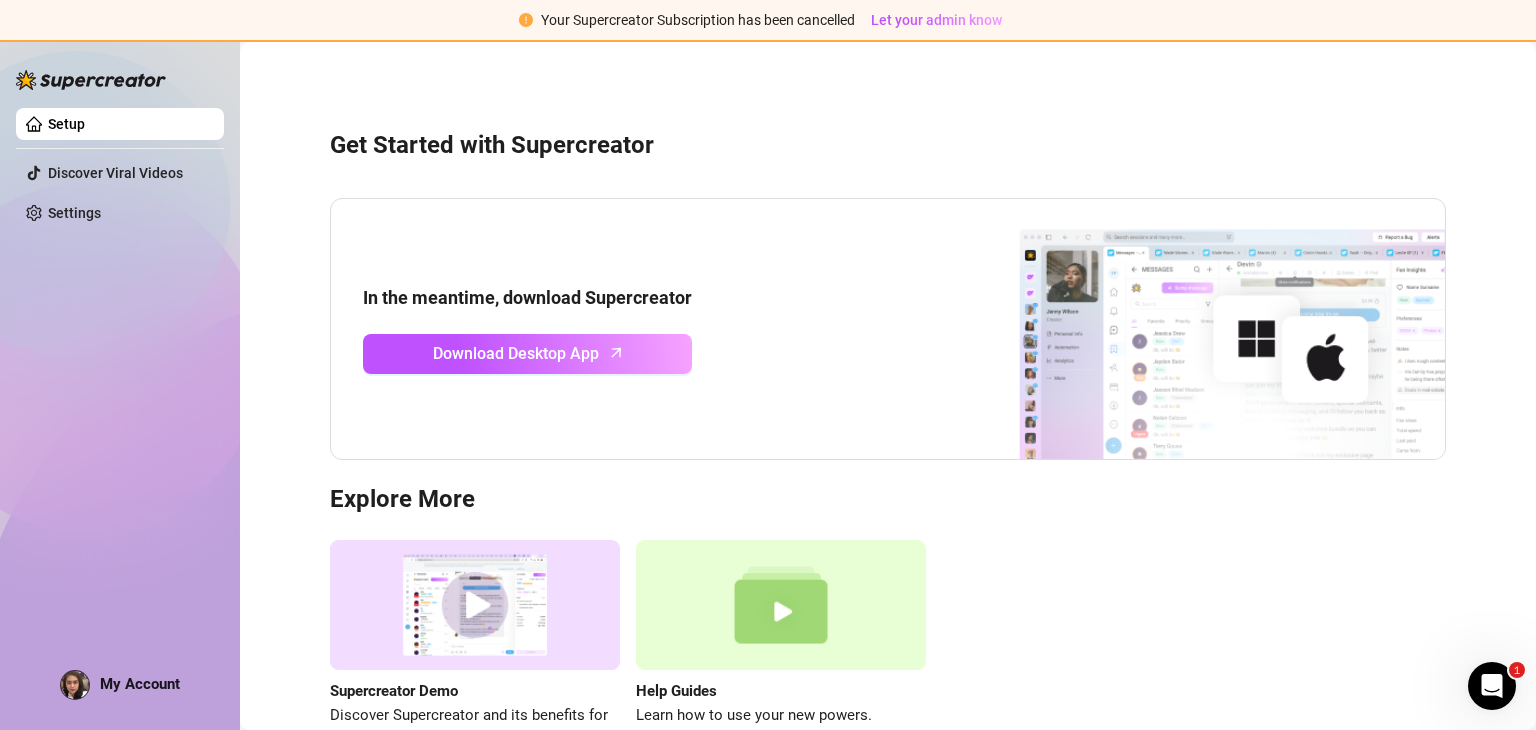 click on "Get Started with Supercreator In the meantime, download Supercreator Download Desktop App Explore More Supercreator Demo Discover Supercreator and its benefits for OnlyFans chatters. Help Guides Learn how to use your new powers." at bounding box center (888, 428) 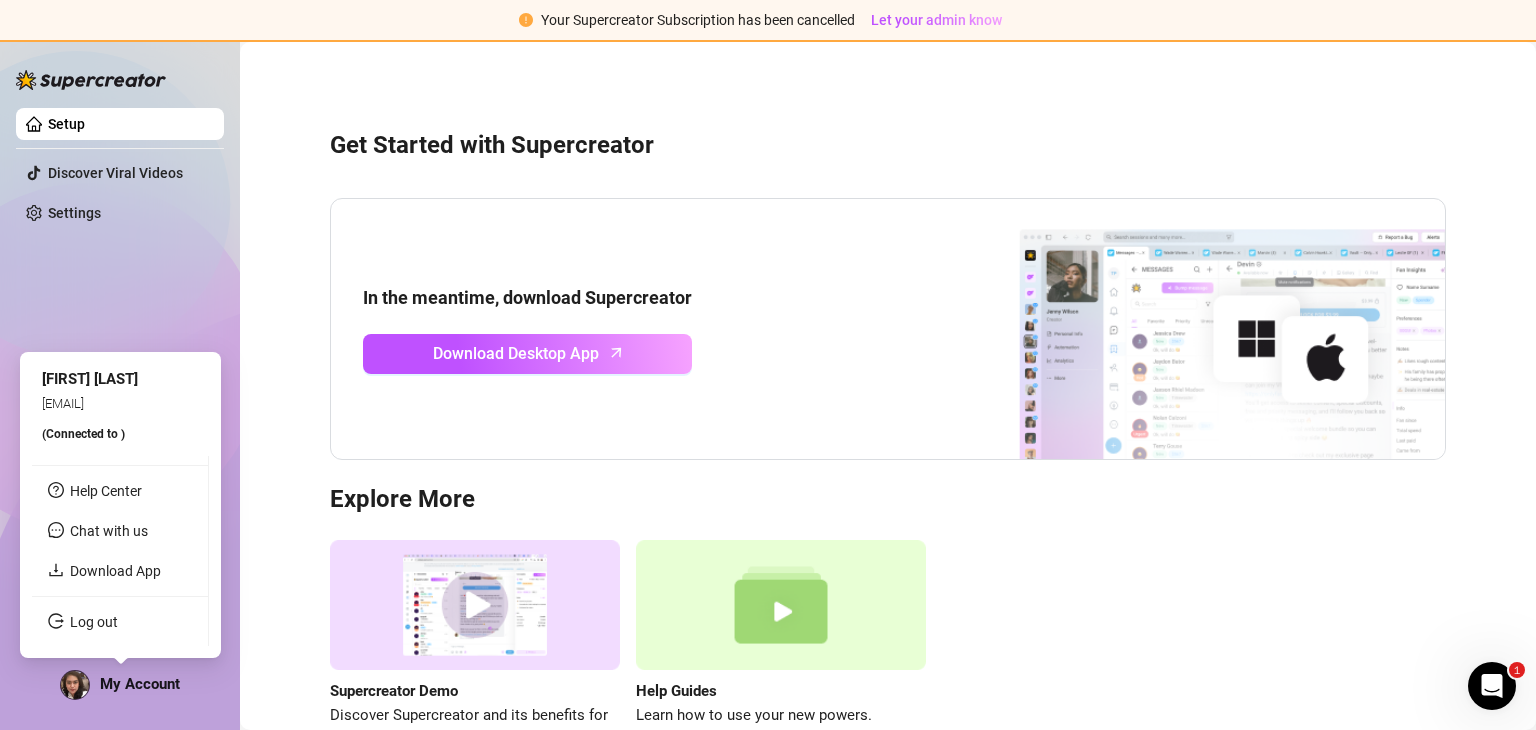 click on "My Account" at bounding box center [120, 685] 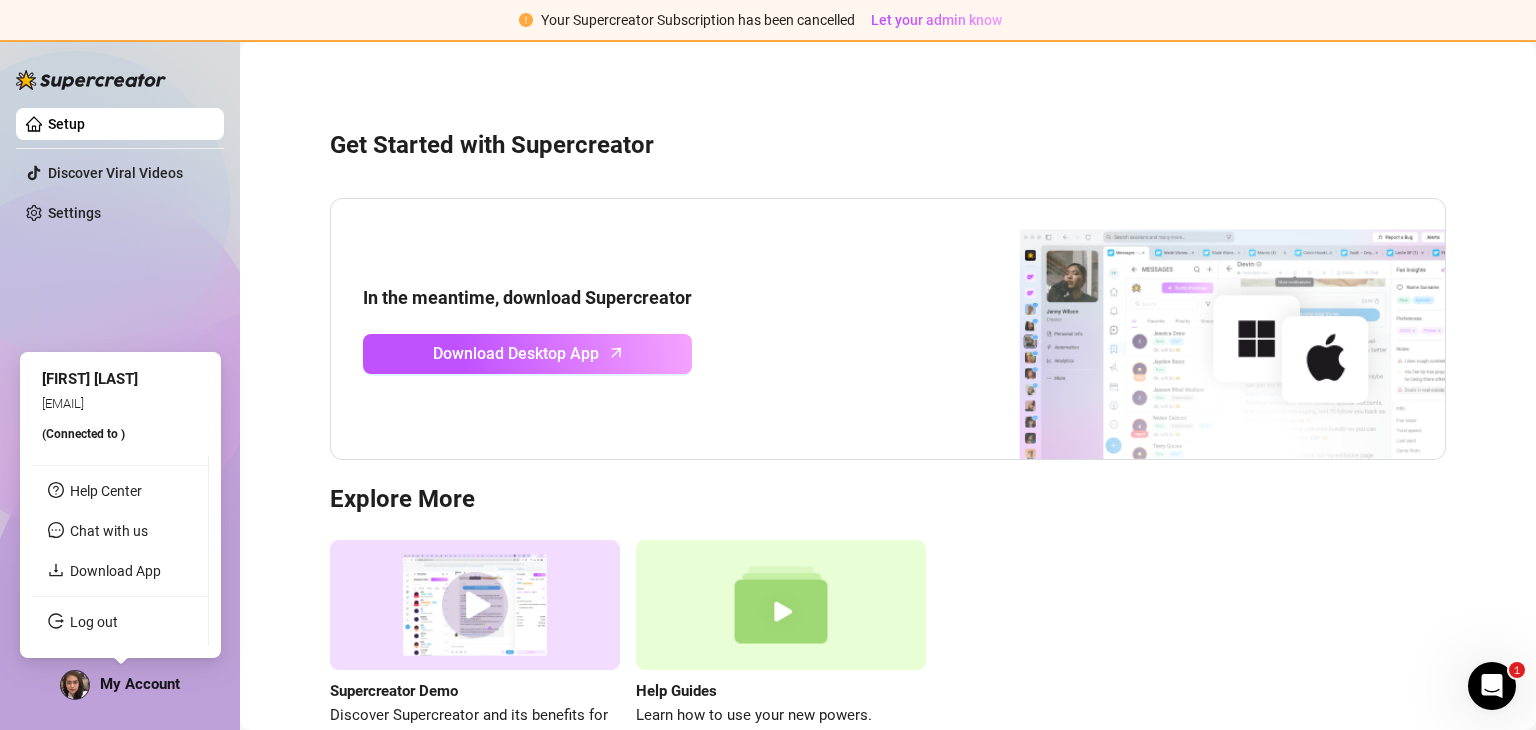 click on "[EMAIL]" at bounding box center [63, 403] 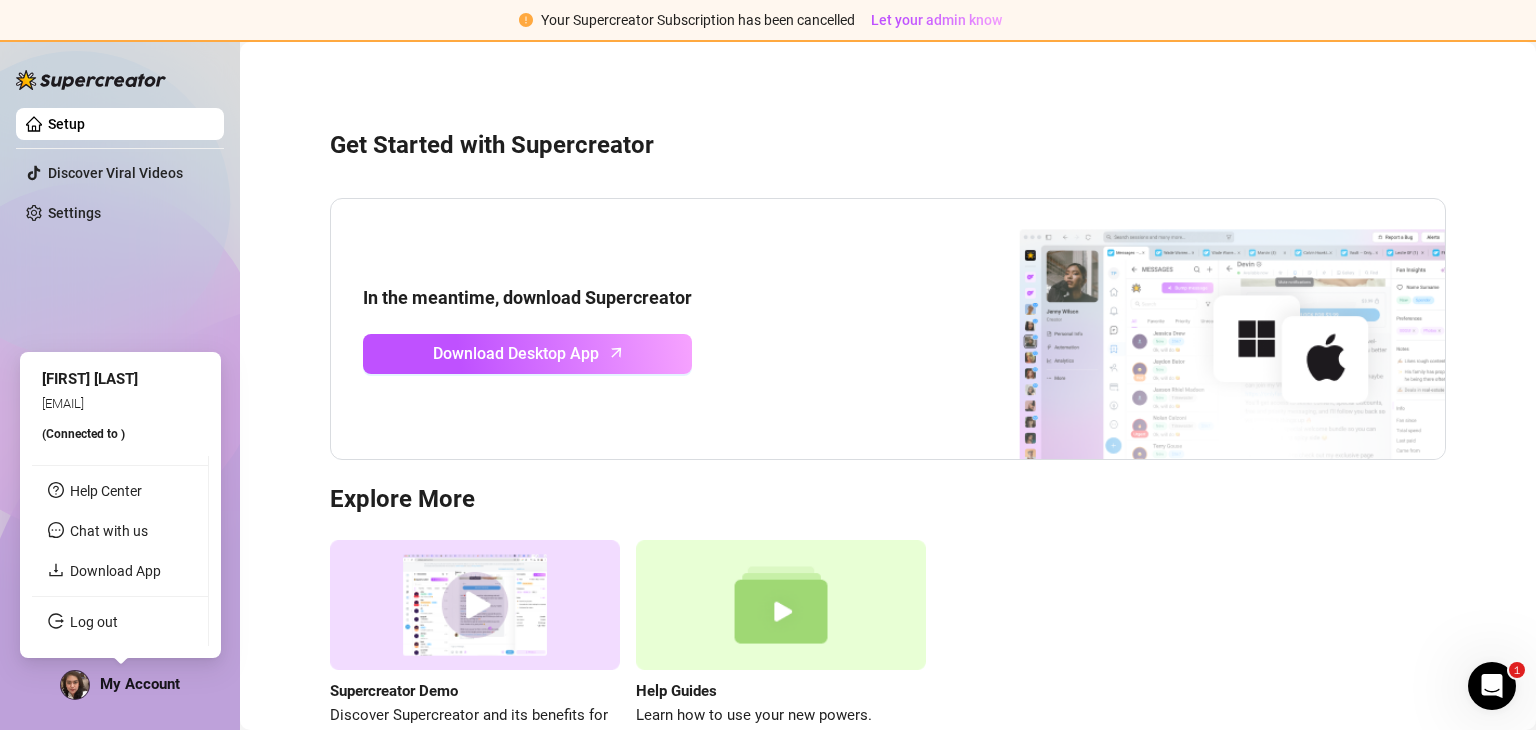 click on "[EMAIL]" at bounding box center [63, 403] 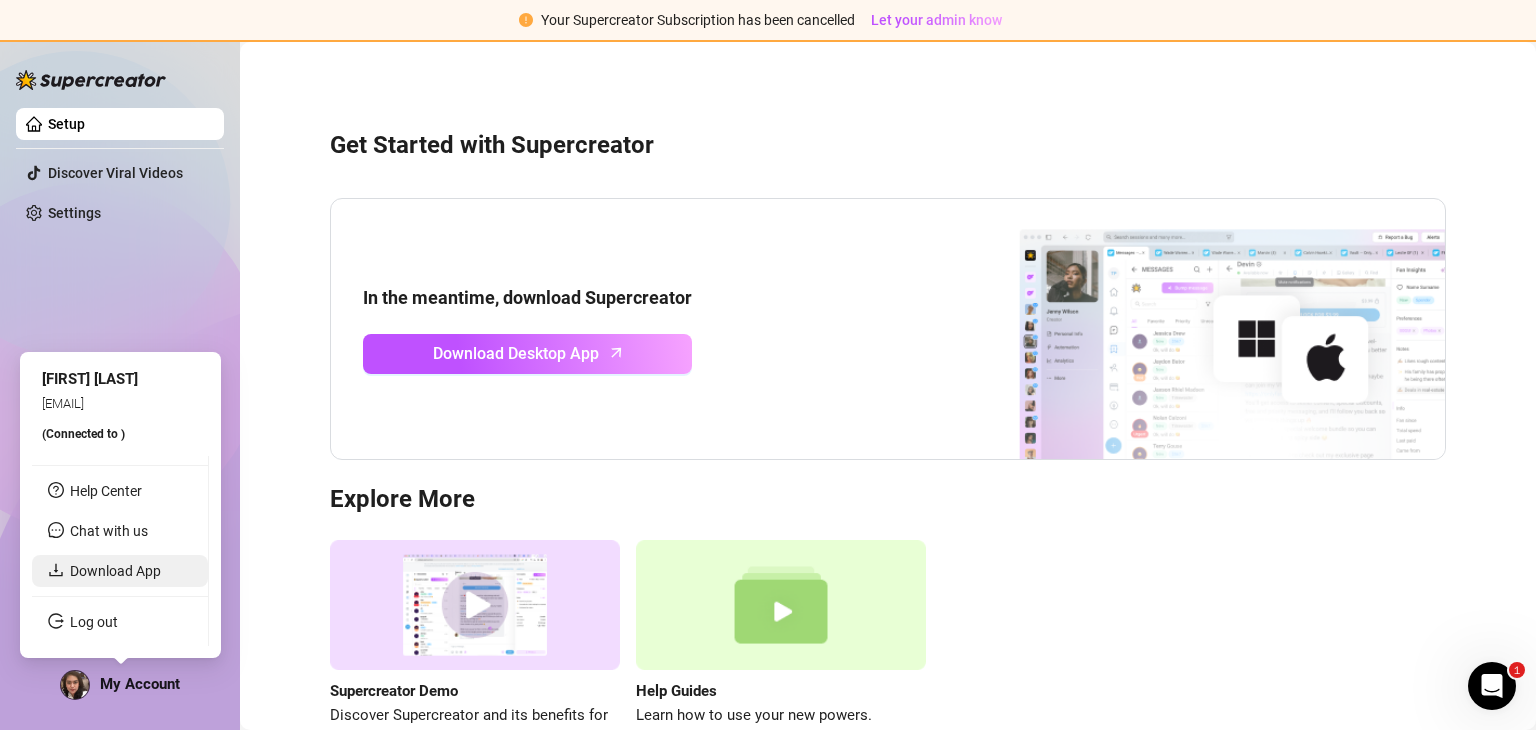 click on "Download App" at bounding box center [115, 571] 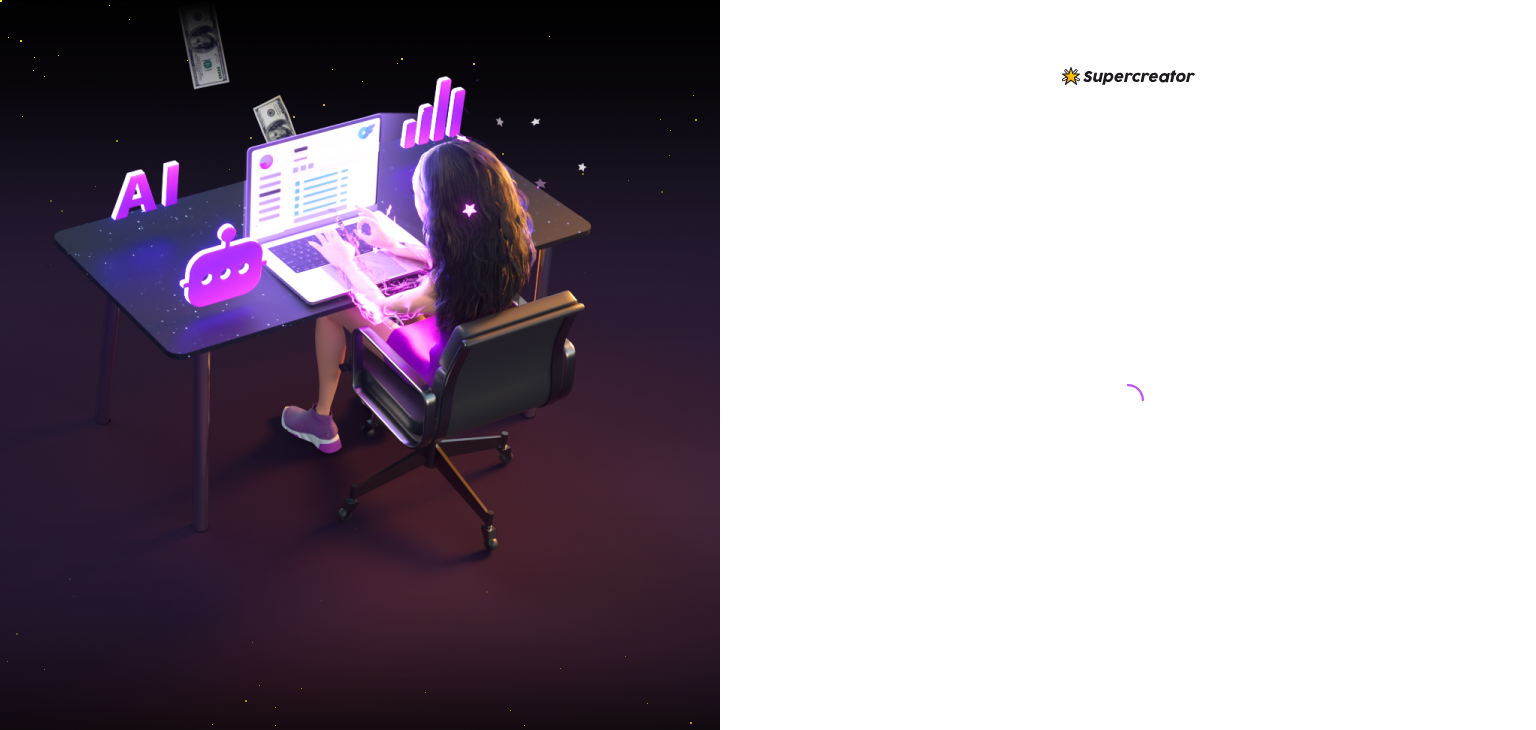 scroll, scrollTop: 0, scrollLeft: 0, axis: both 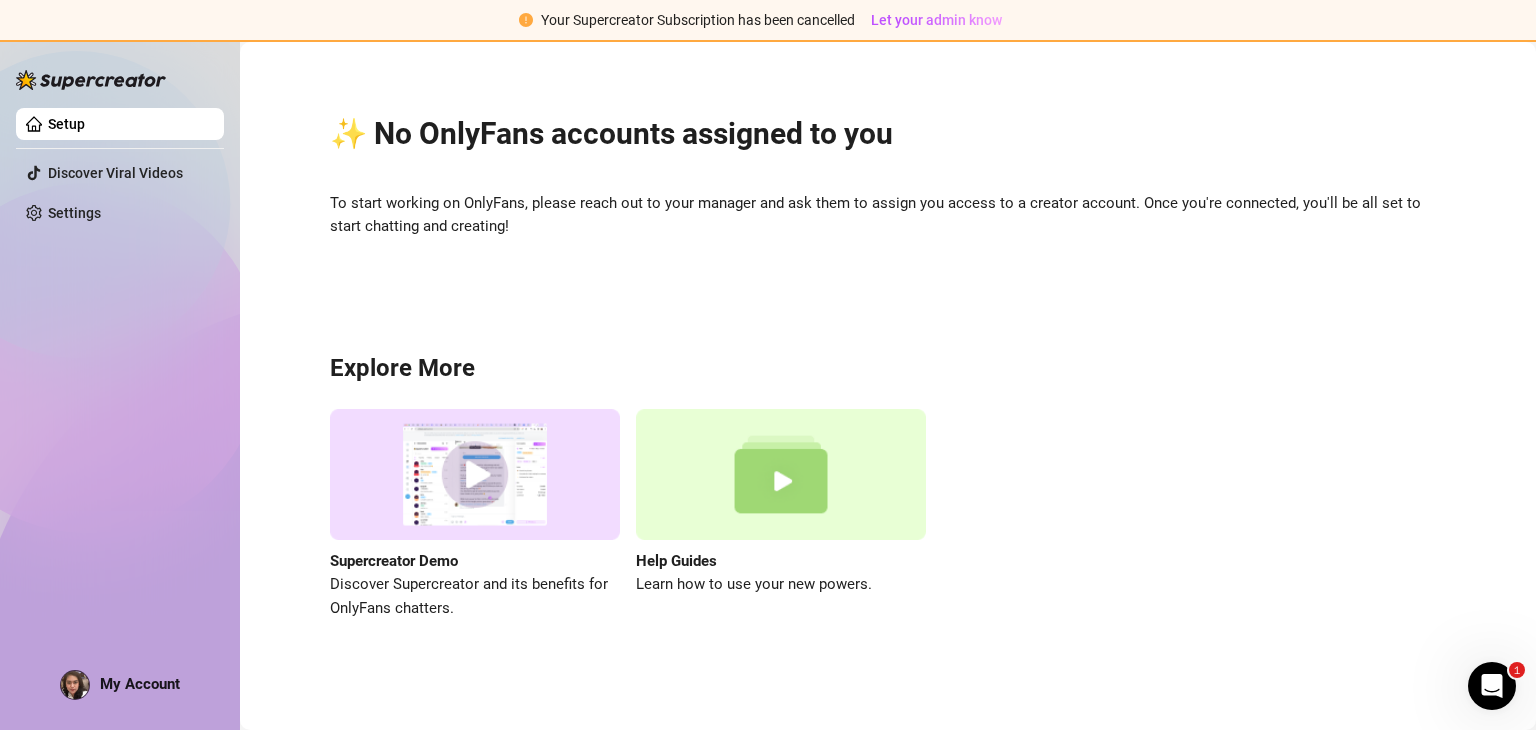 click on "✨ No OnlyFans accounts assigned to you To start working on OnlyFans, please reach out to your manager and ask them to assign you access to a creator account. Once you're connected, you'll be all set to start chatting and creating! Explore More Supercreator Demo Discover Supercreator and its benefits for OnlyFans chatters. Help Guides Learn how to use your new powers." at bounding box center (888, 355) 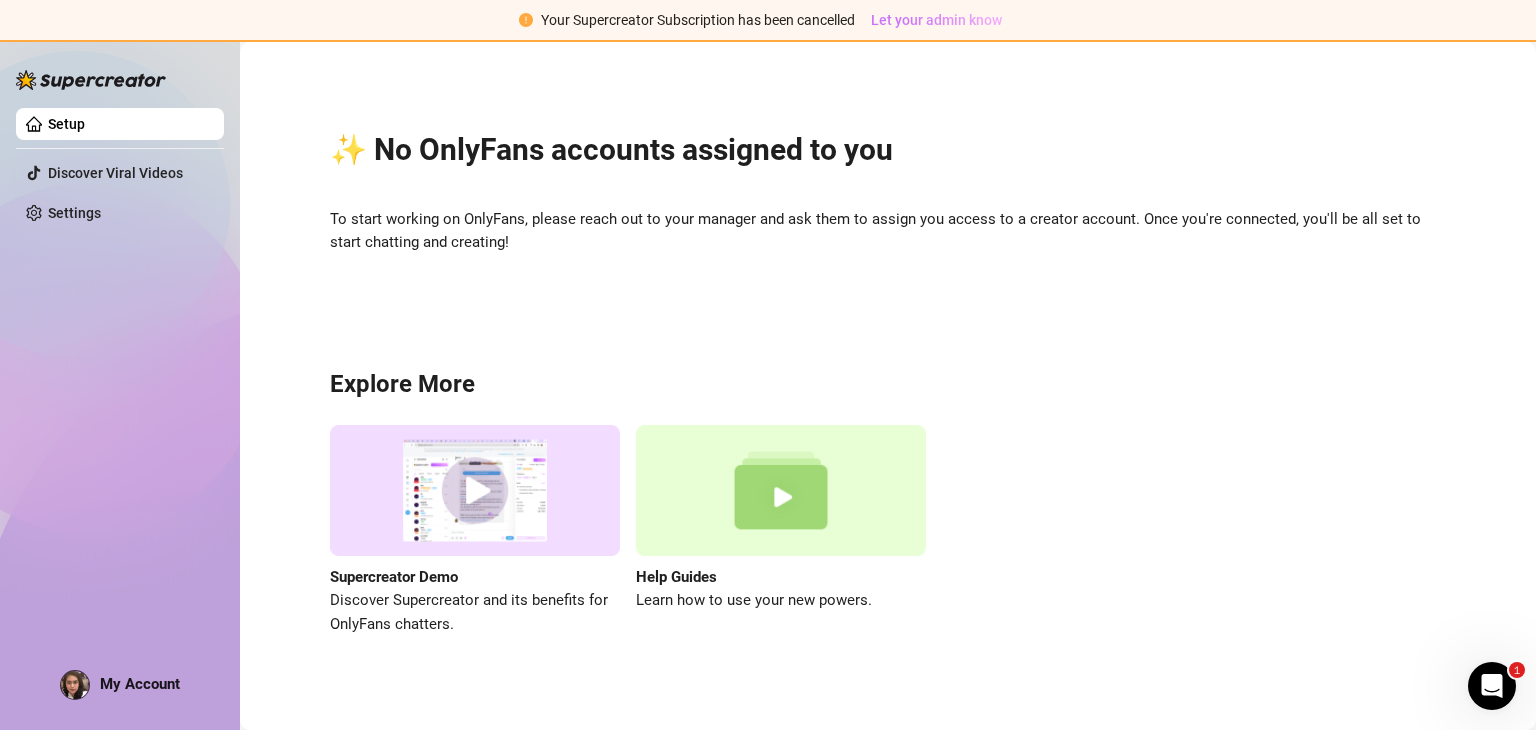 click on "Let your admin know" at bounding box center [936, 20] 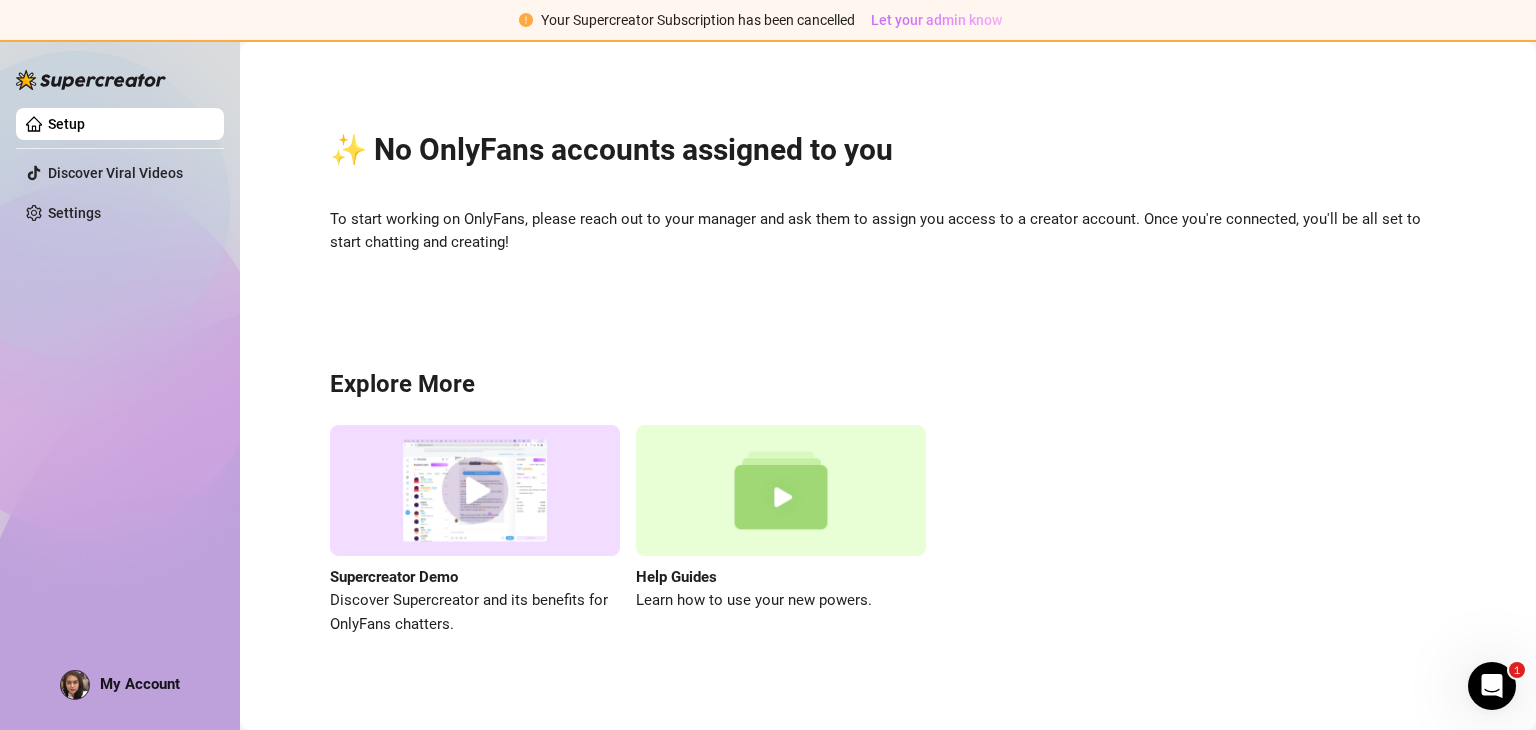 click on "Let your admin know" at bounding box center (936, 20) 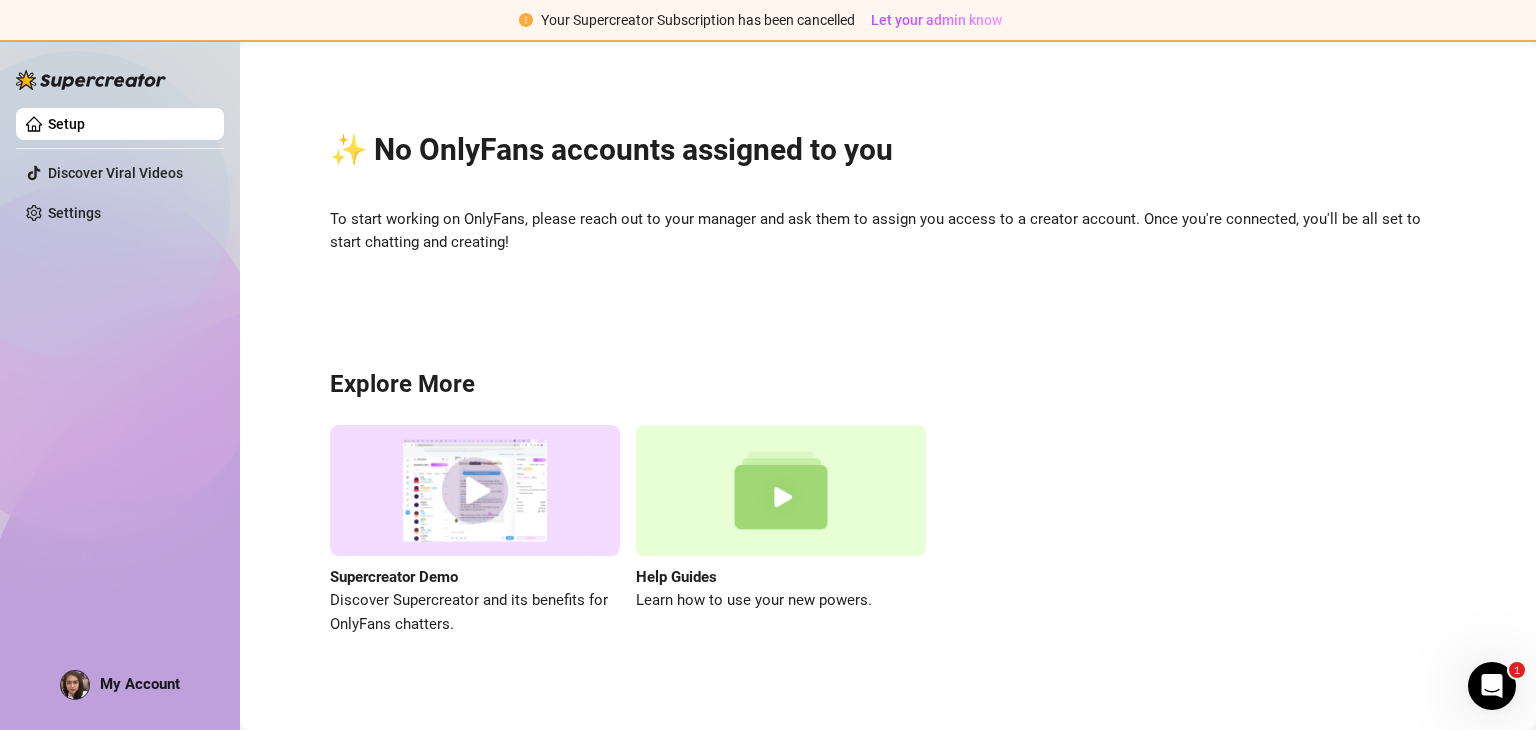 click on "✨ No OnlyFans accounts assigned to you To start working on OnlyFans, please reach out to your manager and ask them to assign you access to a creator account. Once you're connected, you'll be all set to start chatting and creating! Explore More Supercreator Demo Discover Supercreator and its benefits for OnlyFans chatters. Help Guides Learn how to use your new powers." at bounding box center (888, 371) 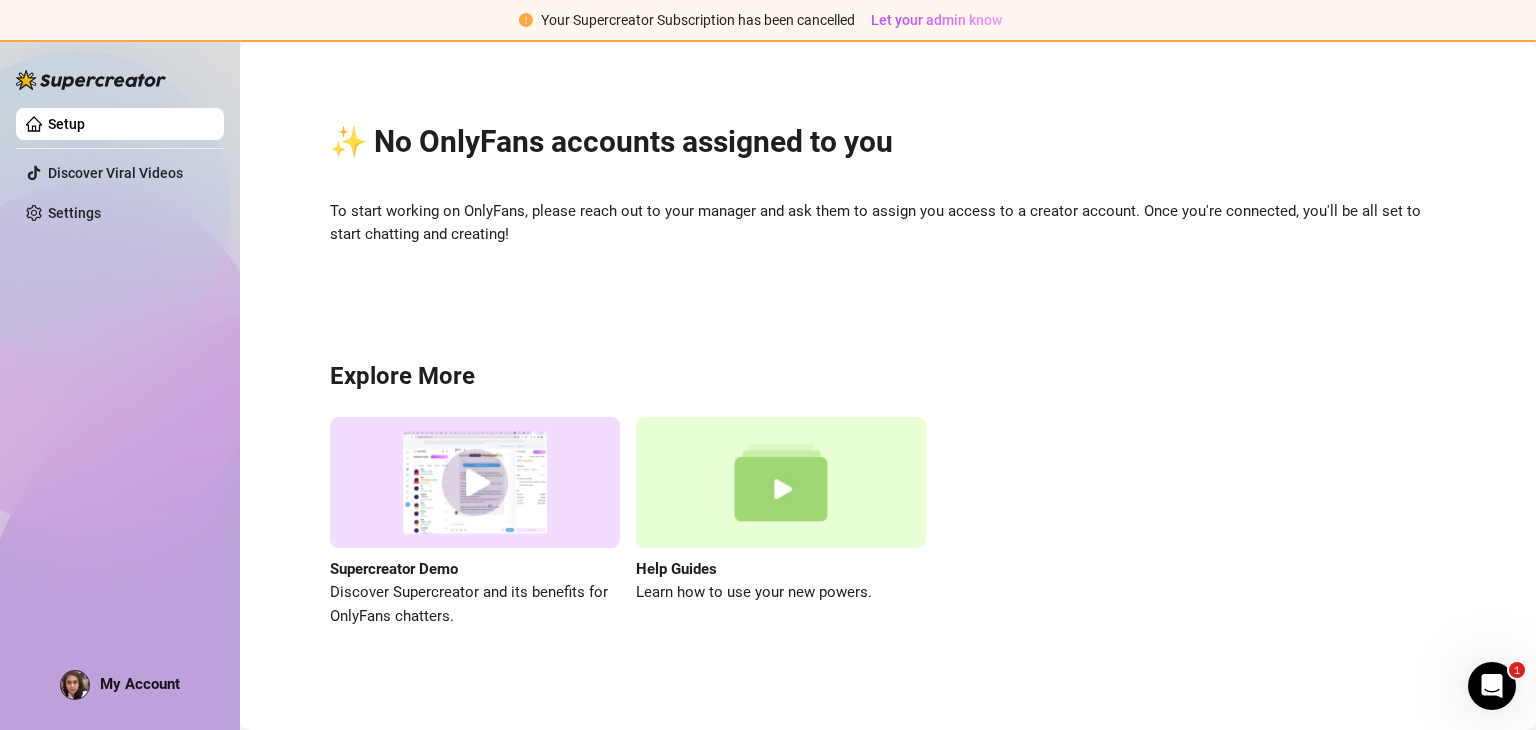scroll, scrollTop: 16, scrollLeft: 0, axis: vertical 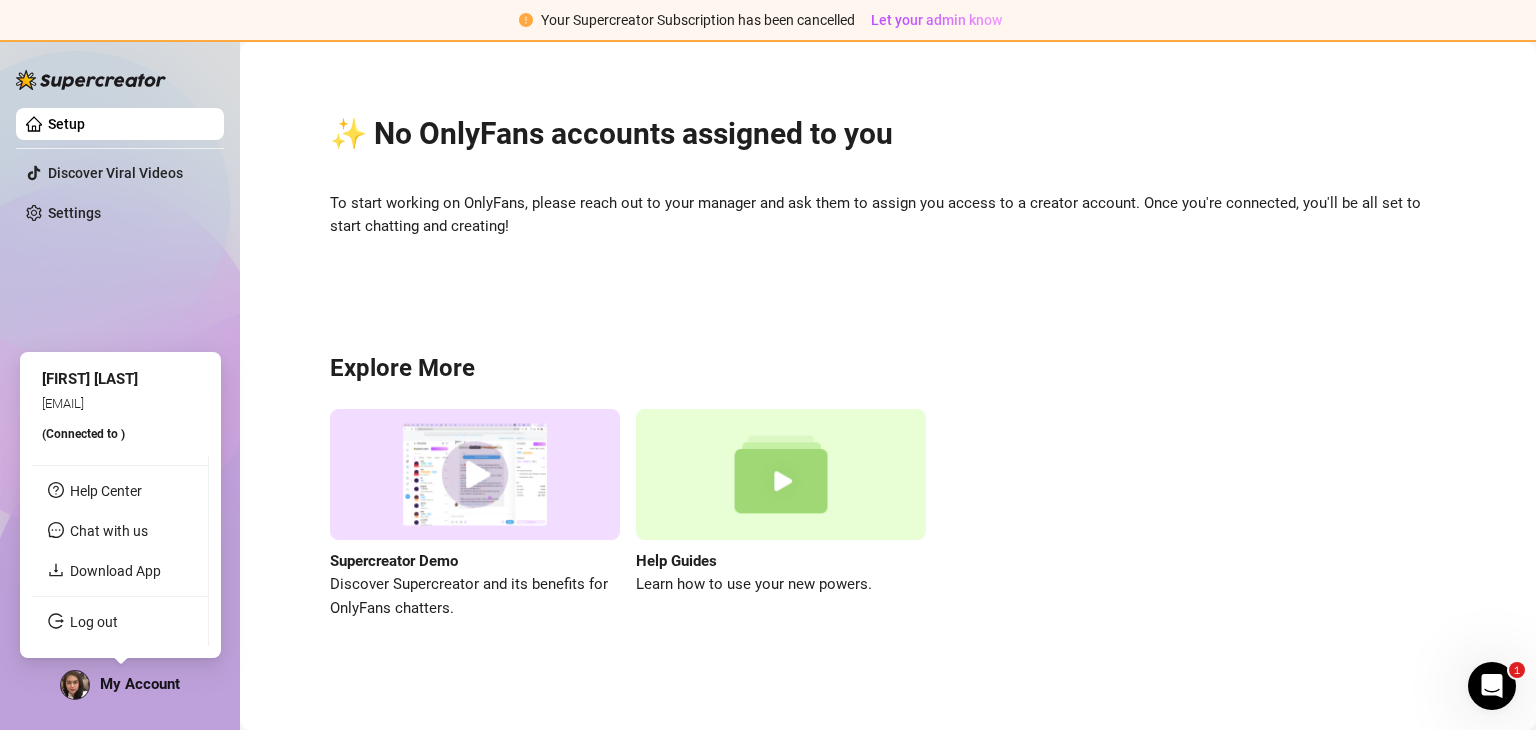 click on "My Account" at bounding box center [140, 684] 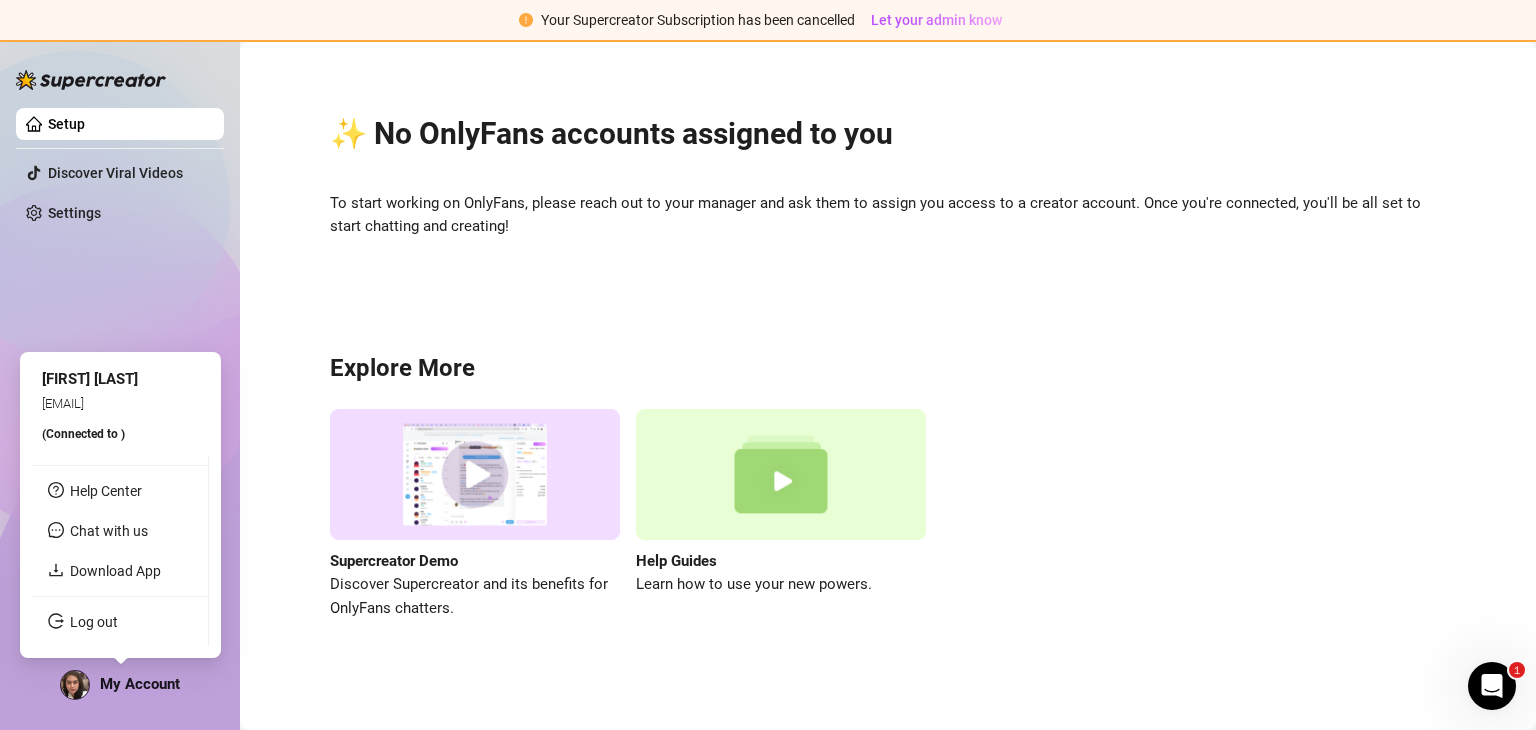 click on "pennypink14@example.com" at bounding box center [63, 403] 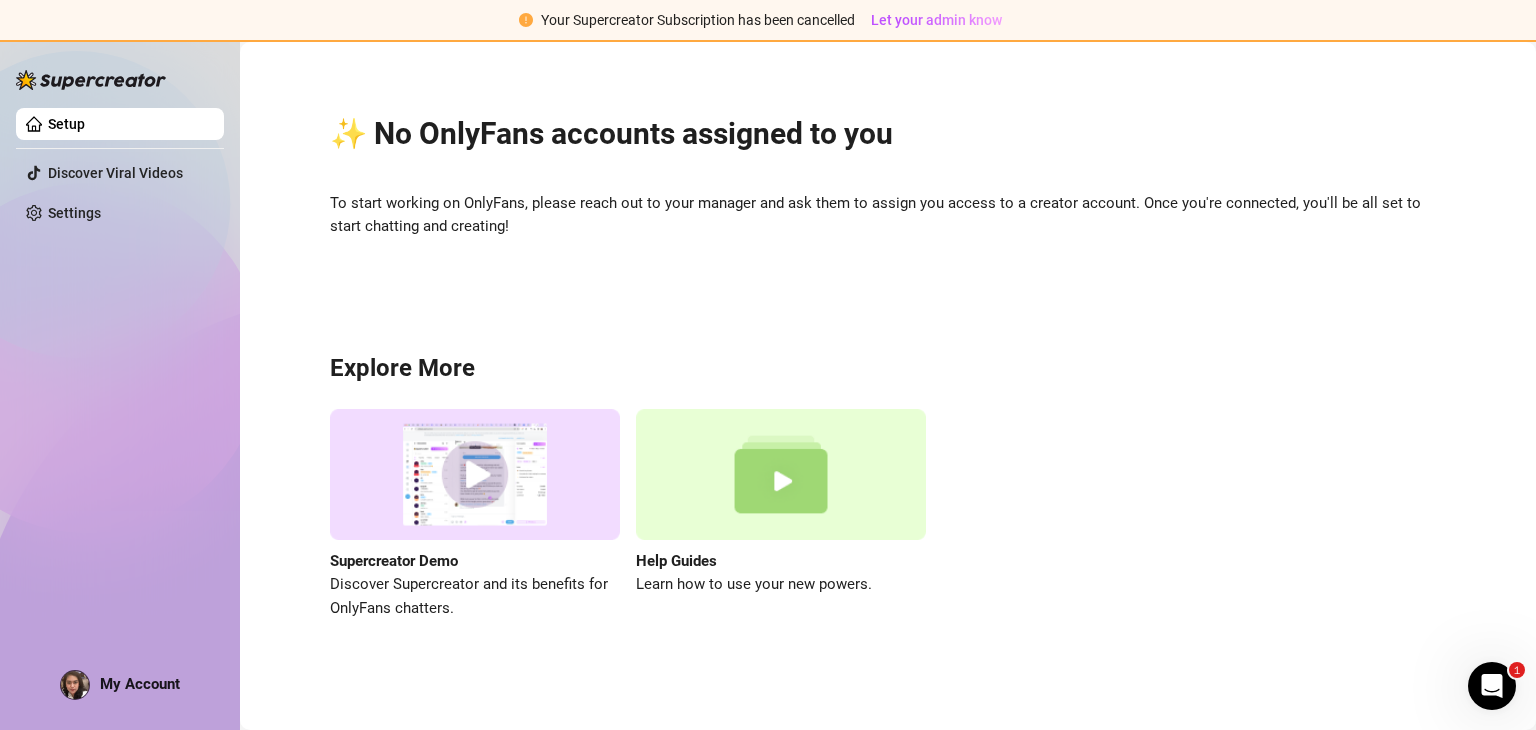 click on "✨ No OnlyFans accounts assigned to you To start working on OnlyFans, please reach out to your manager and ask them to assign you access to a creator account. Once you're connected, you'll be all set to start chatting and creating! Explore More Supercreator Demo Discover Supercreator and its benefits for OnlyFans chatters. Help Guides Learn how to use your new powers." at bounding box center (888, 355) 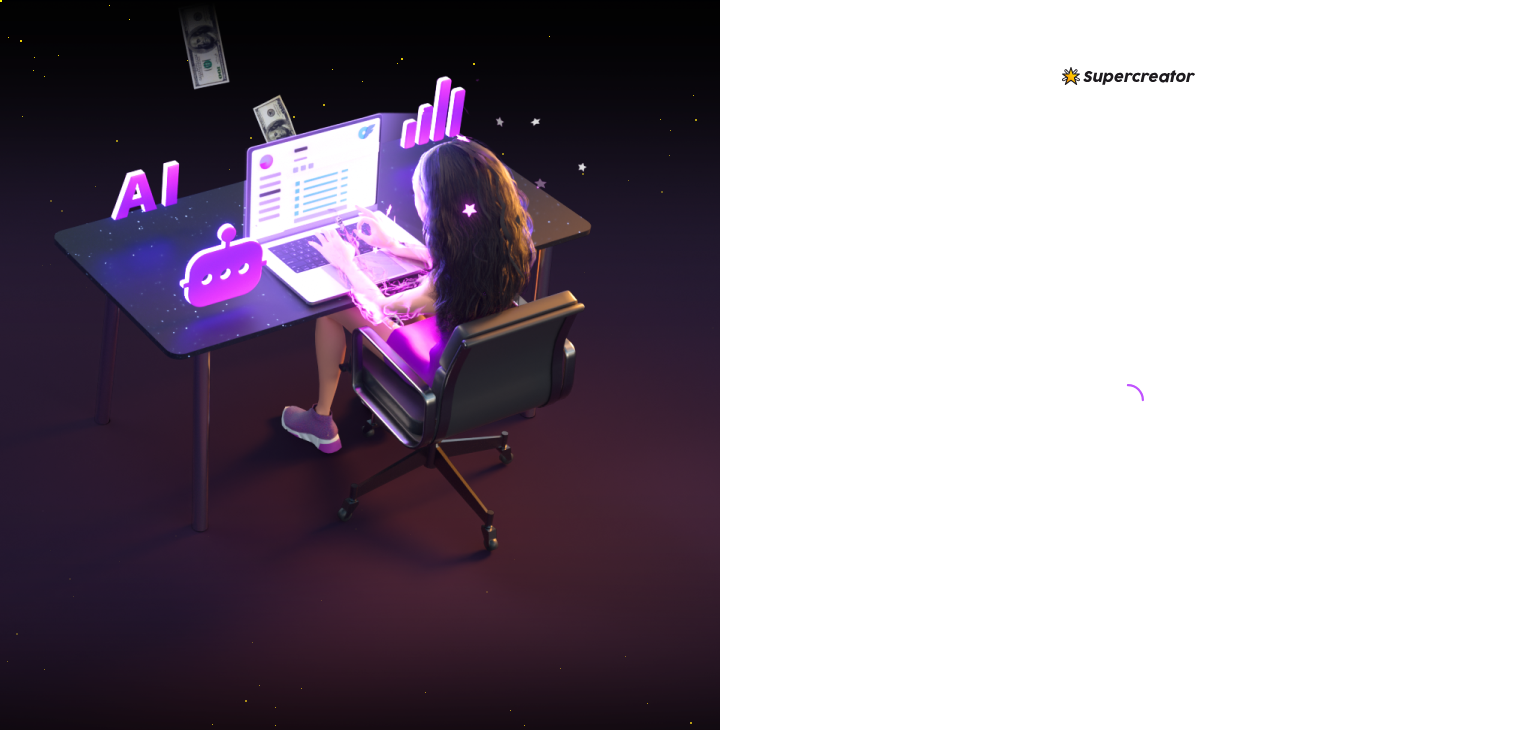 scroll, scrollTop: 0, scrollLeft: 0, axis: both 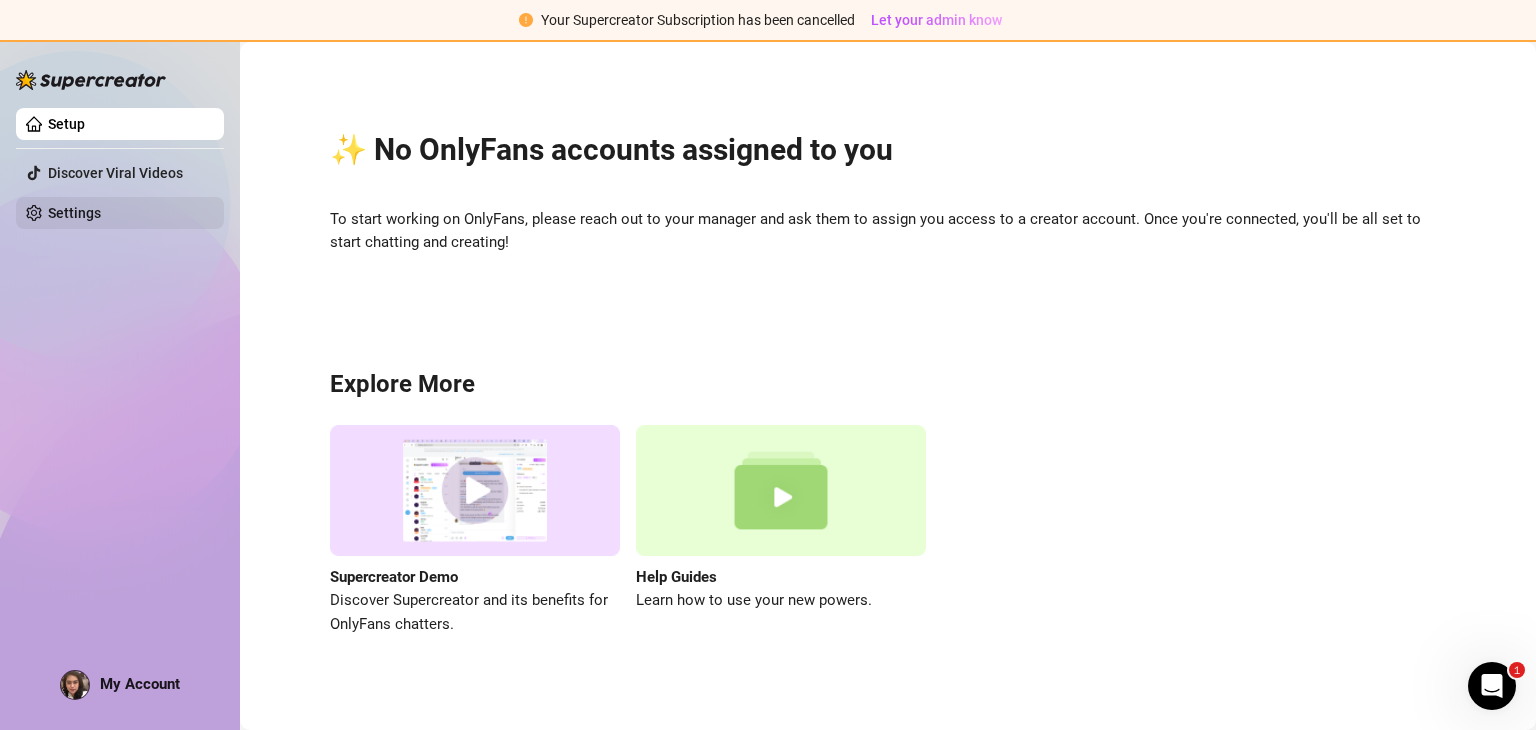 click on "Settings" at bounding box center [74, 213] 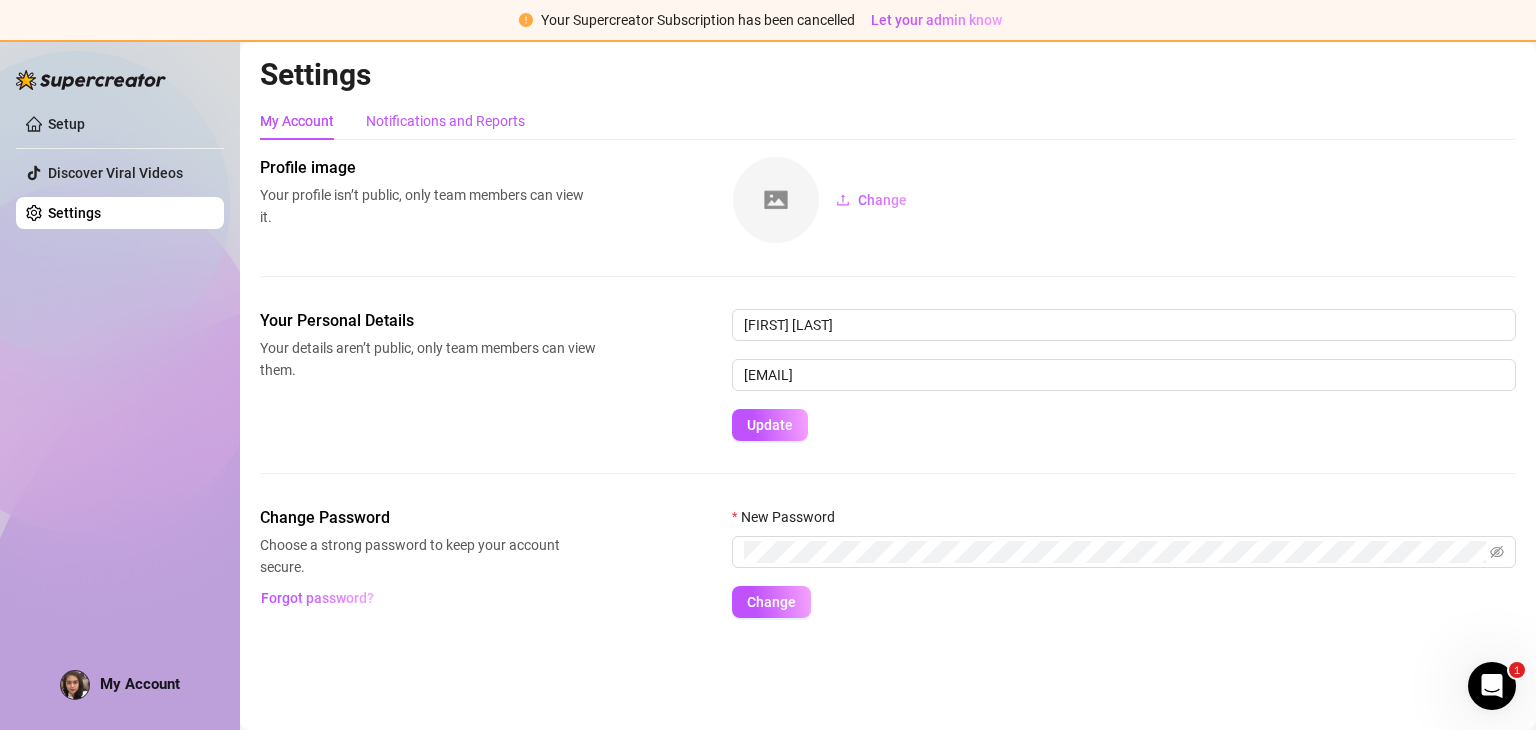 click on "Notifications and Reports" at bounding box center (445, 121) 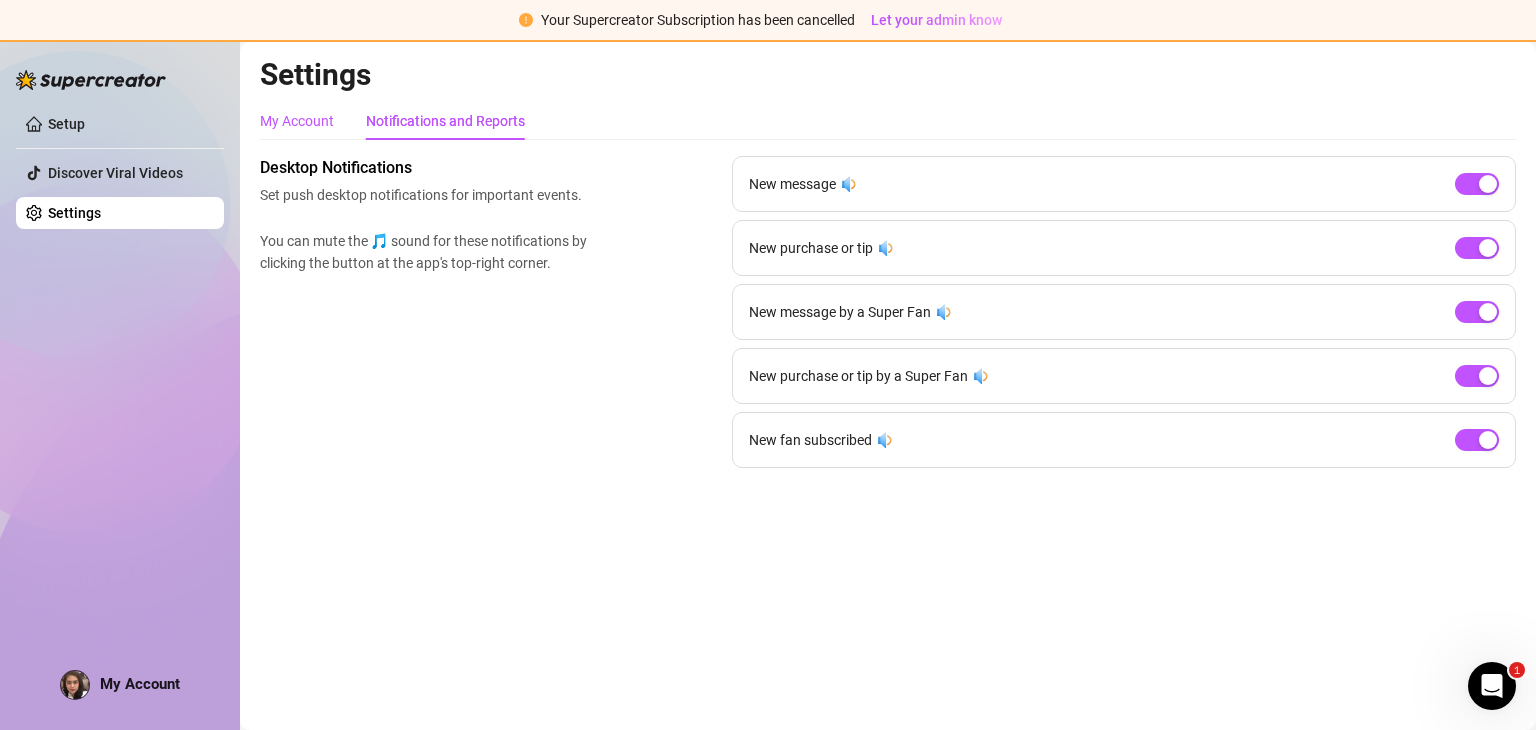 click on "My Account" at bounding box center (297, 121) 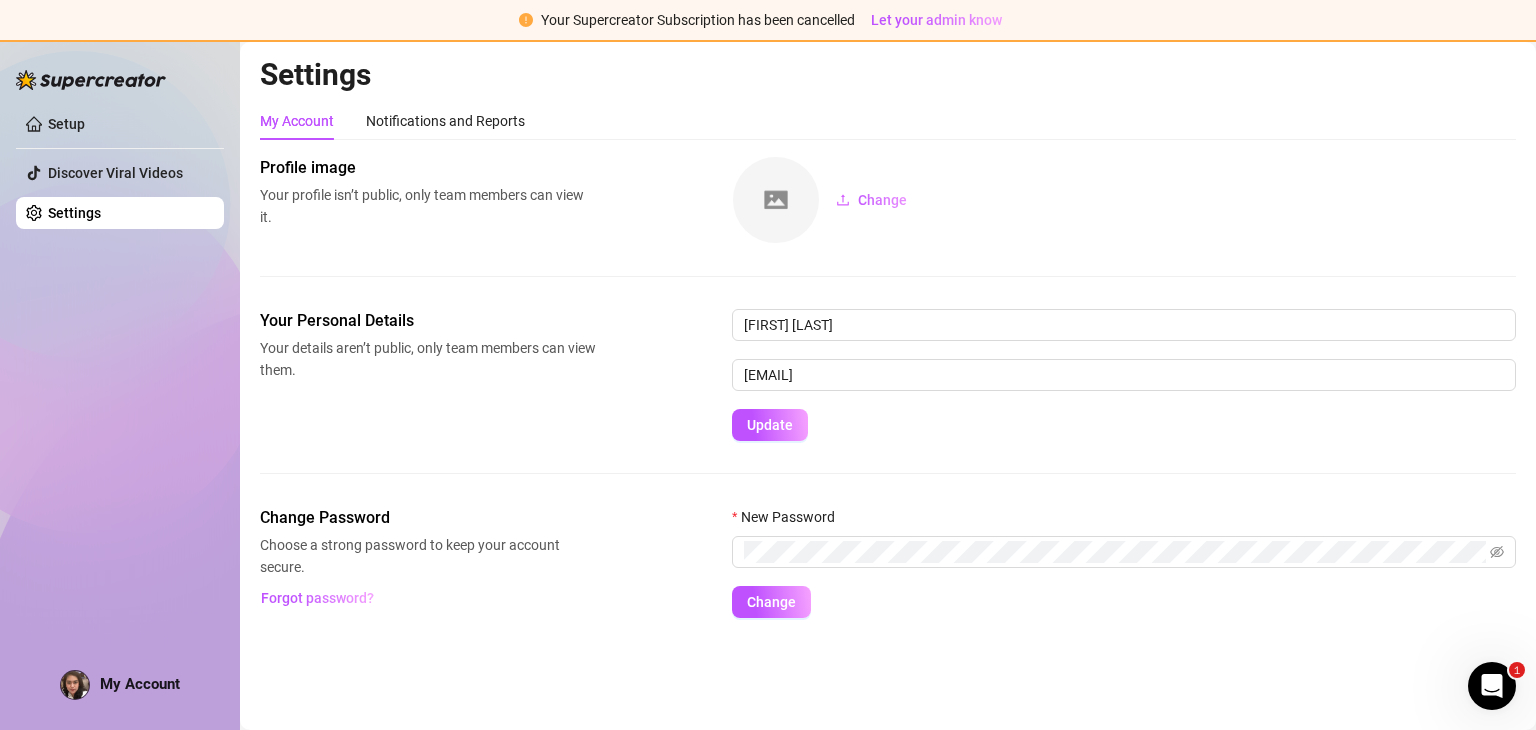 click at bounding box center [888, 473] 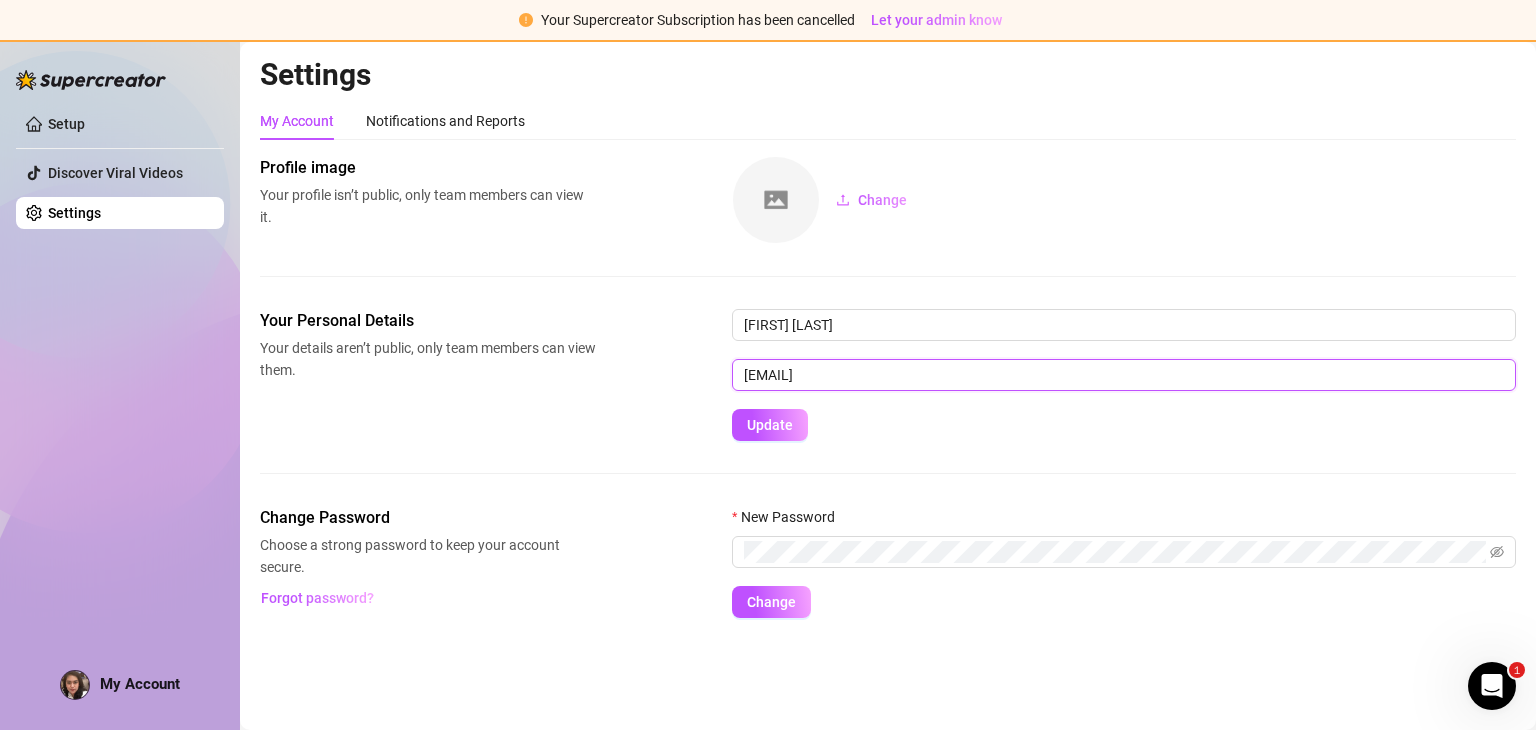 click on "jissellesoriano2022@gmail.com" at bounding box center [1124, 375] 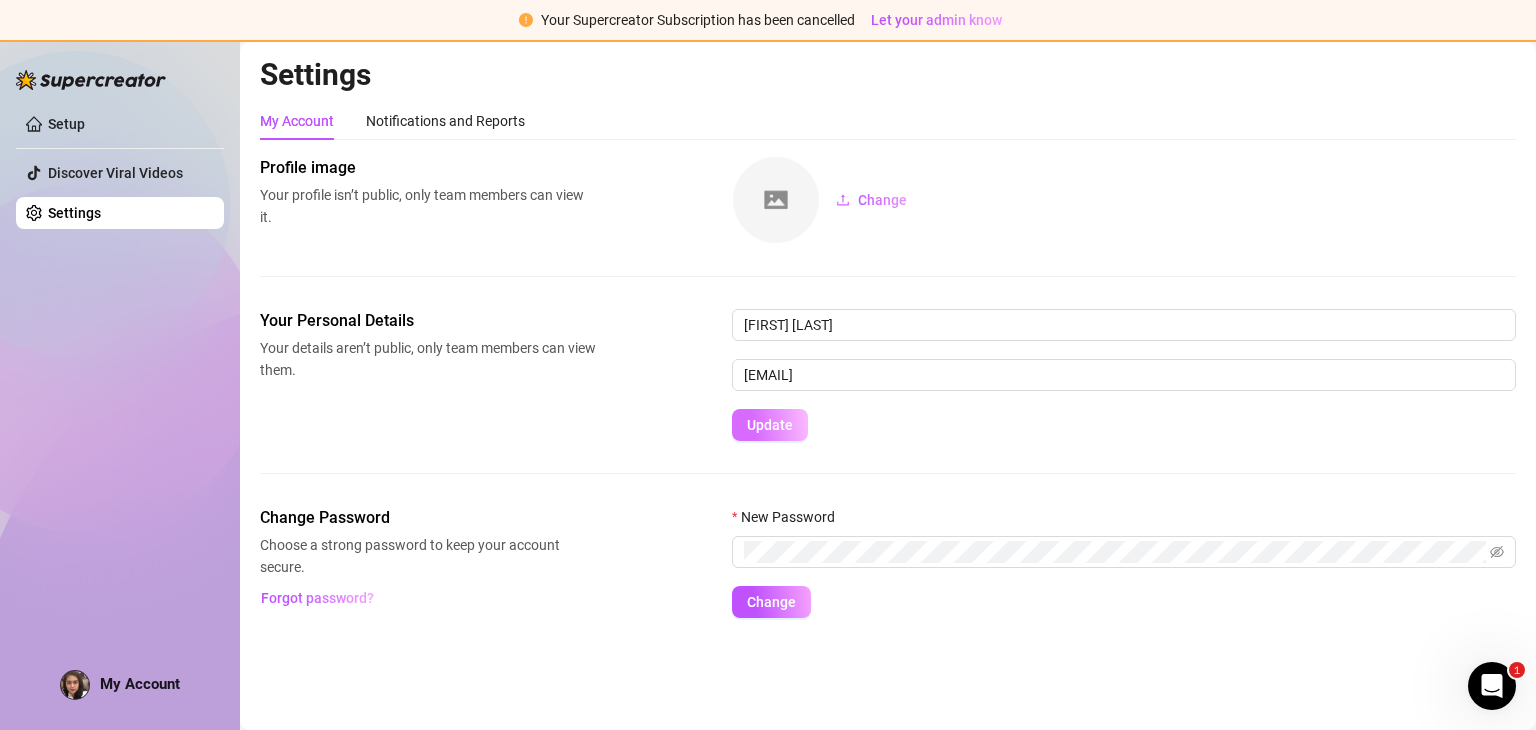 click on "Update" at bounding box center [770, 425] 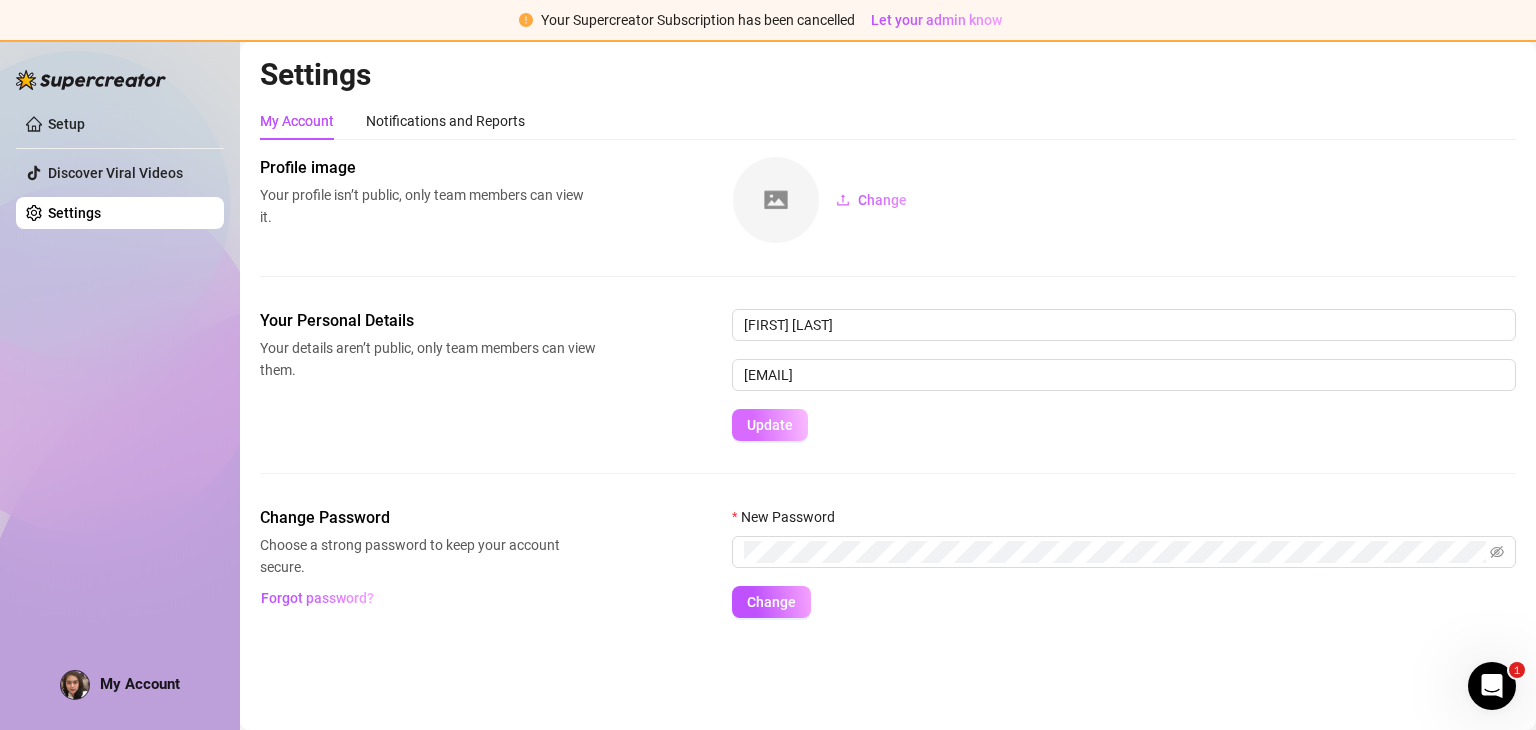 click on "Update" at bounding box center [770, 425] 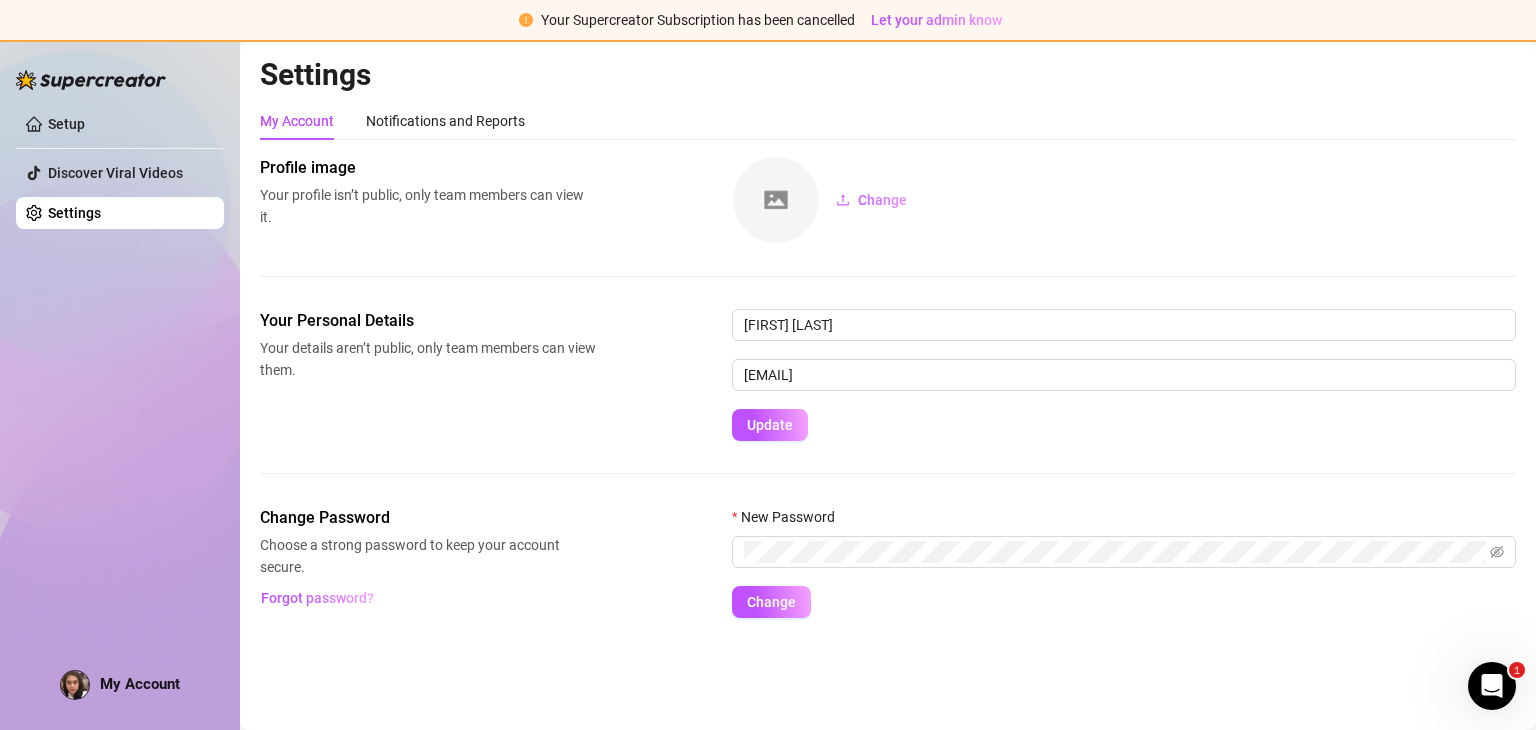 click on "Change" at bounding box center [1124, 200] 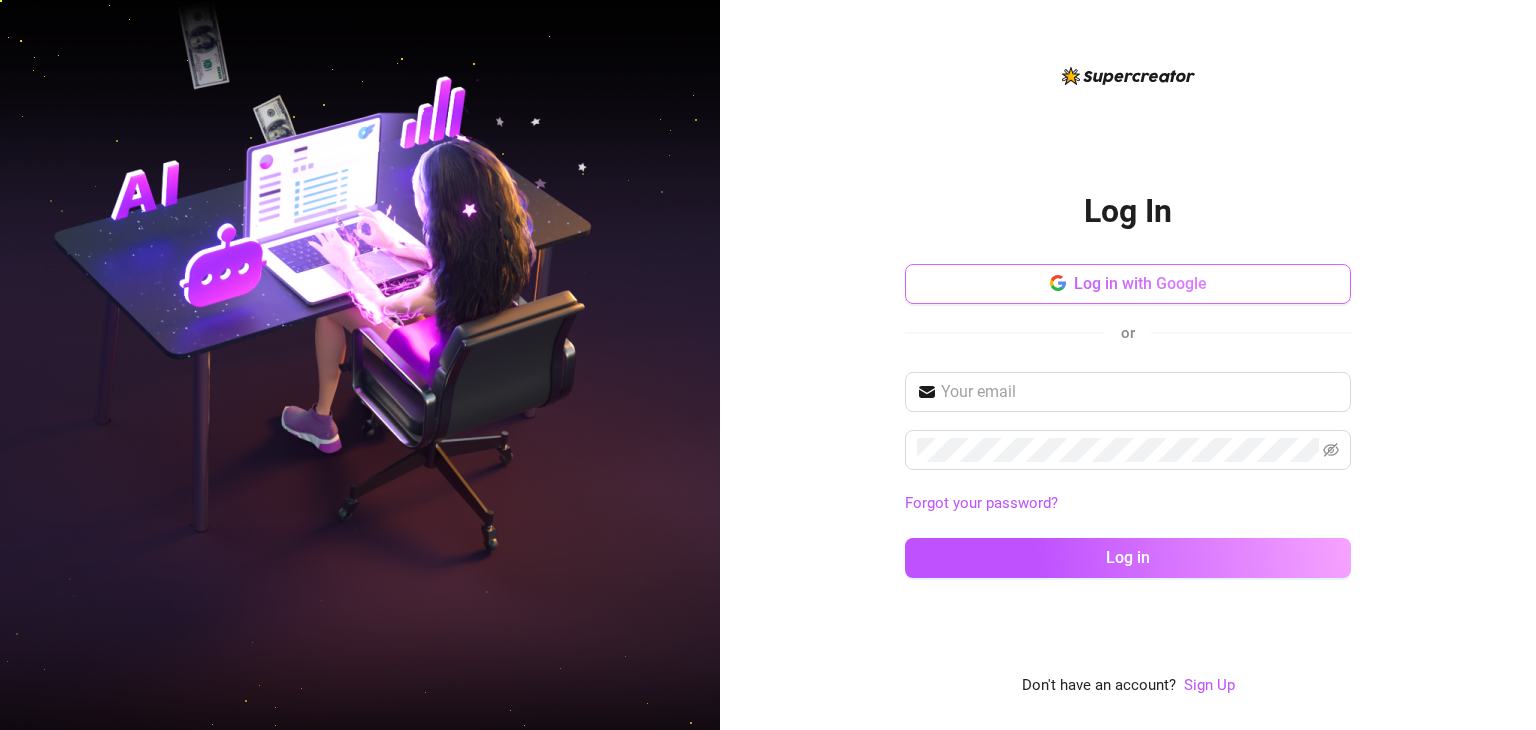 click on "Log in with Google" at bounding box center (1128, 284) 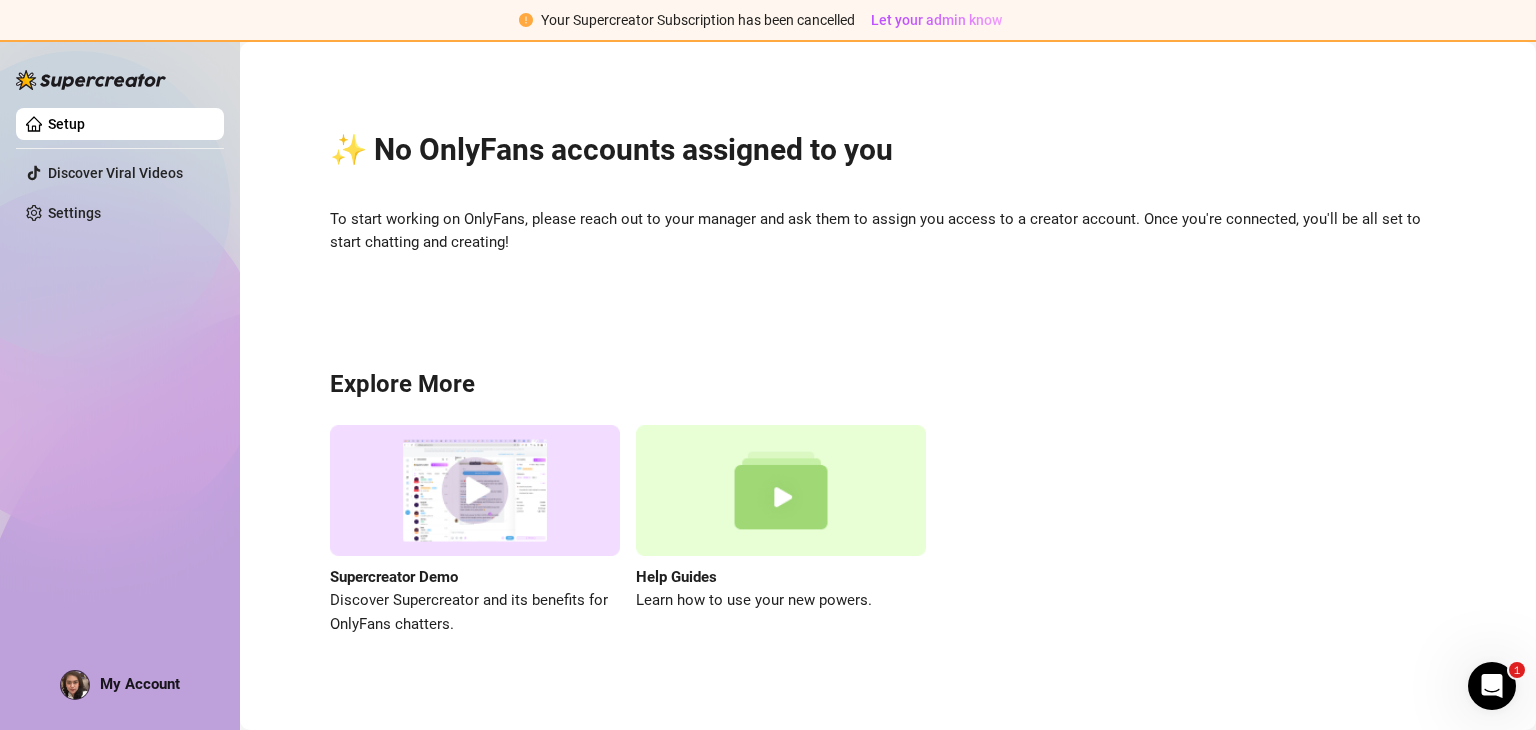 scroll, scrollTop: 0, scrollLeft: 0, axis: both 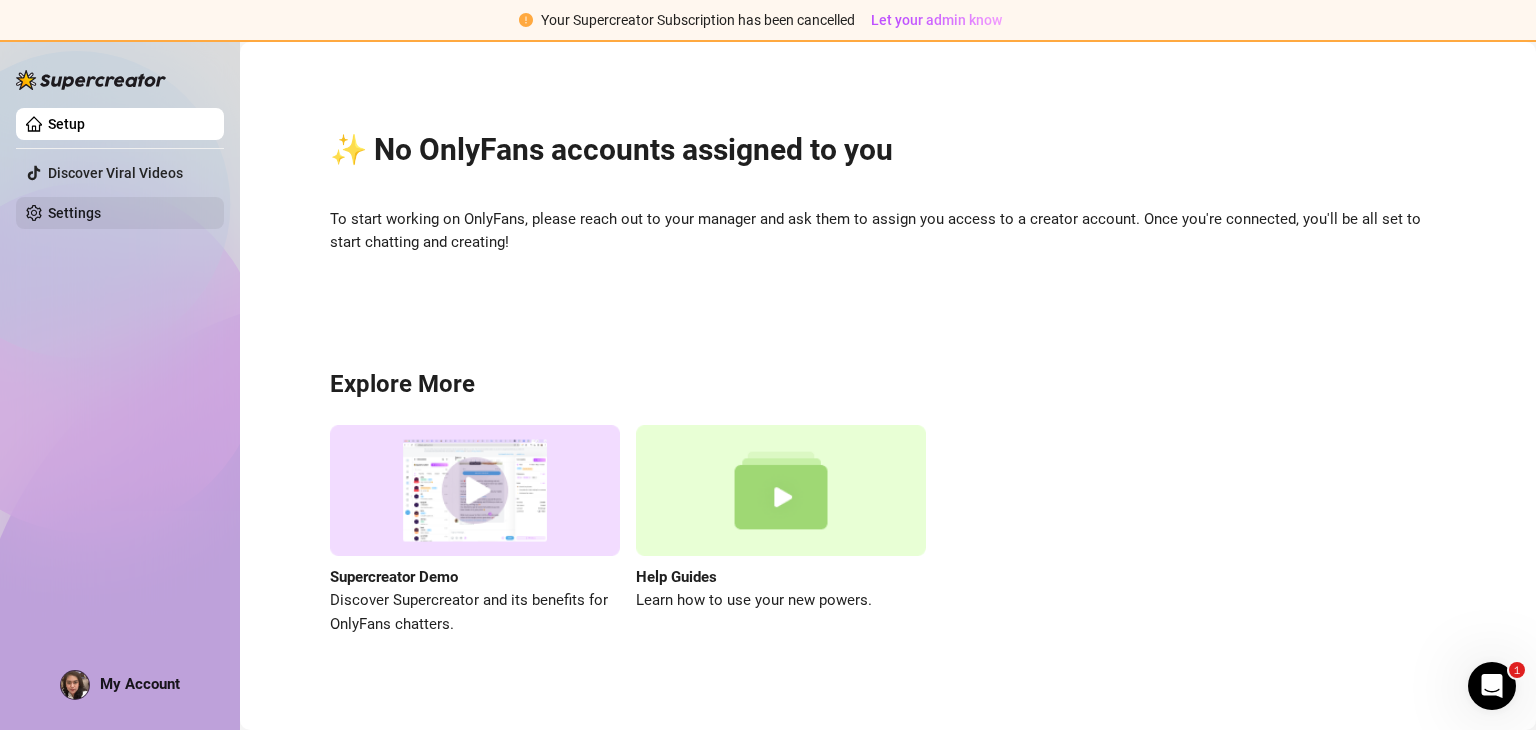 click on "Settings" at bounding box center [74, 213] 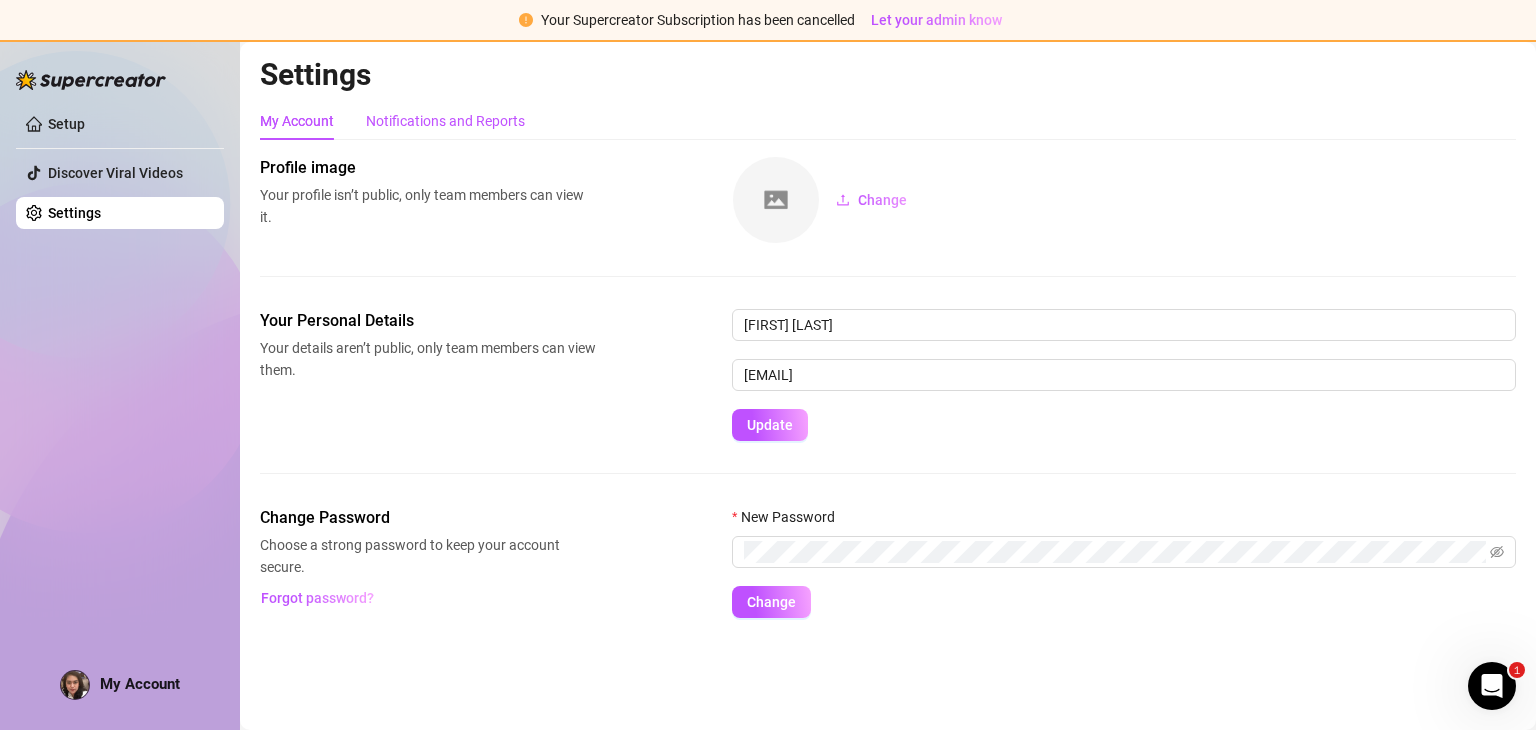 click on "Notifications and Reports" at bounding box center (445, 121) 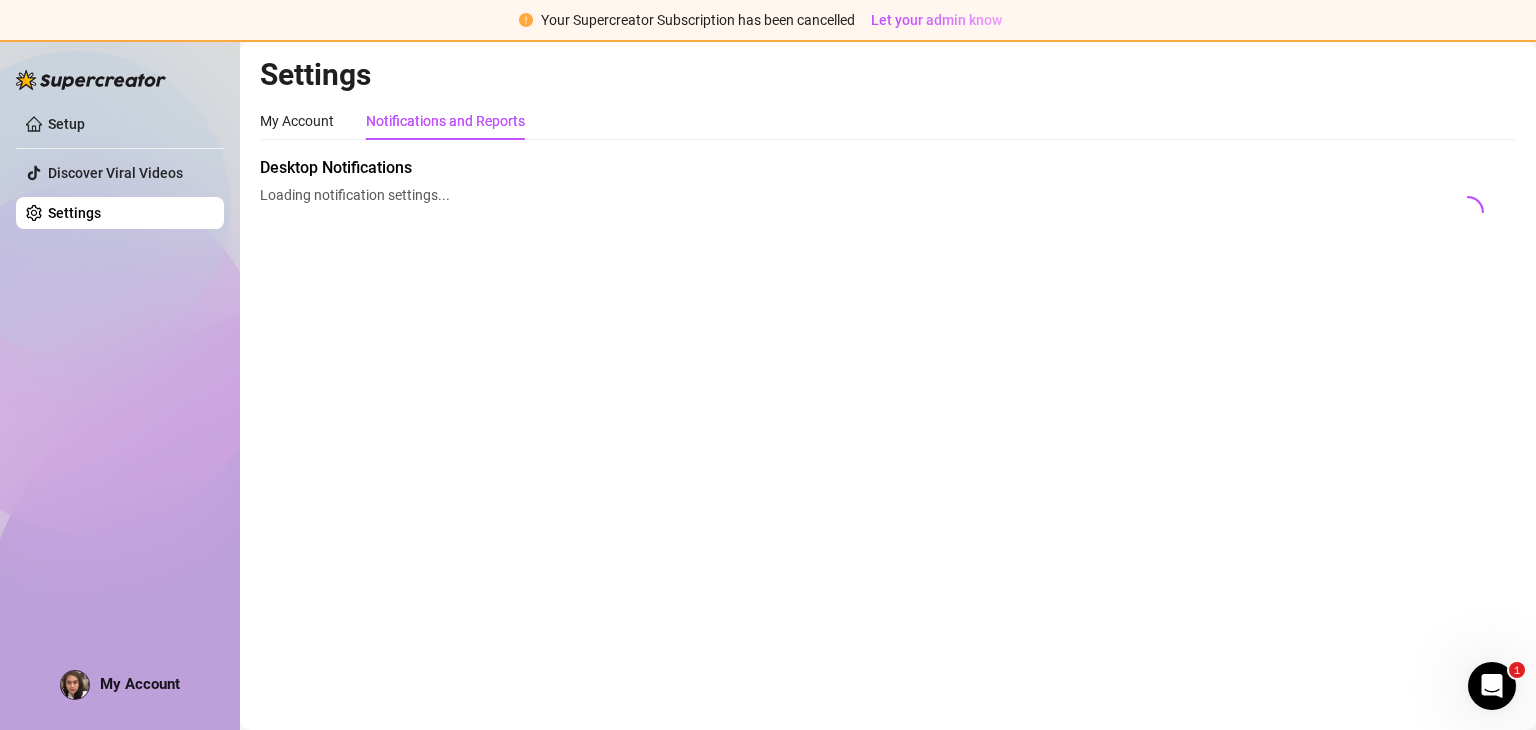 click on "Settings My Account Notifications and Reports Profile image Your profile isn’t public, only team members can view it. Change Your Personal Details Your details aren’t public, only team members can view them. jisselle soriano jissellesoriano2022@gmail.com Update Change Password Choose a strong password to keep your account secure. Forgot password? New Password Change Desktop Notifications Loading notification settings..." at bounding box center [888, 386] 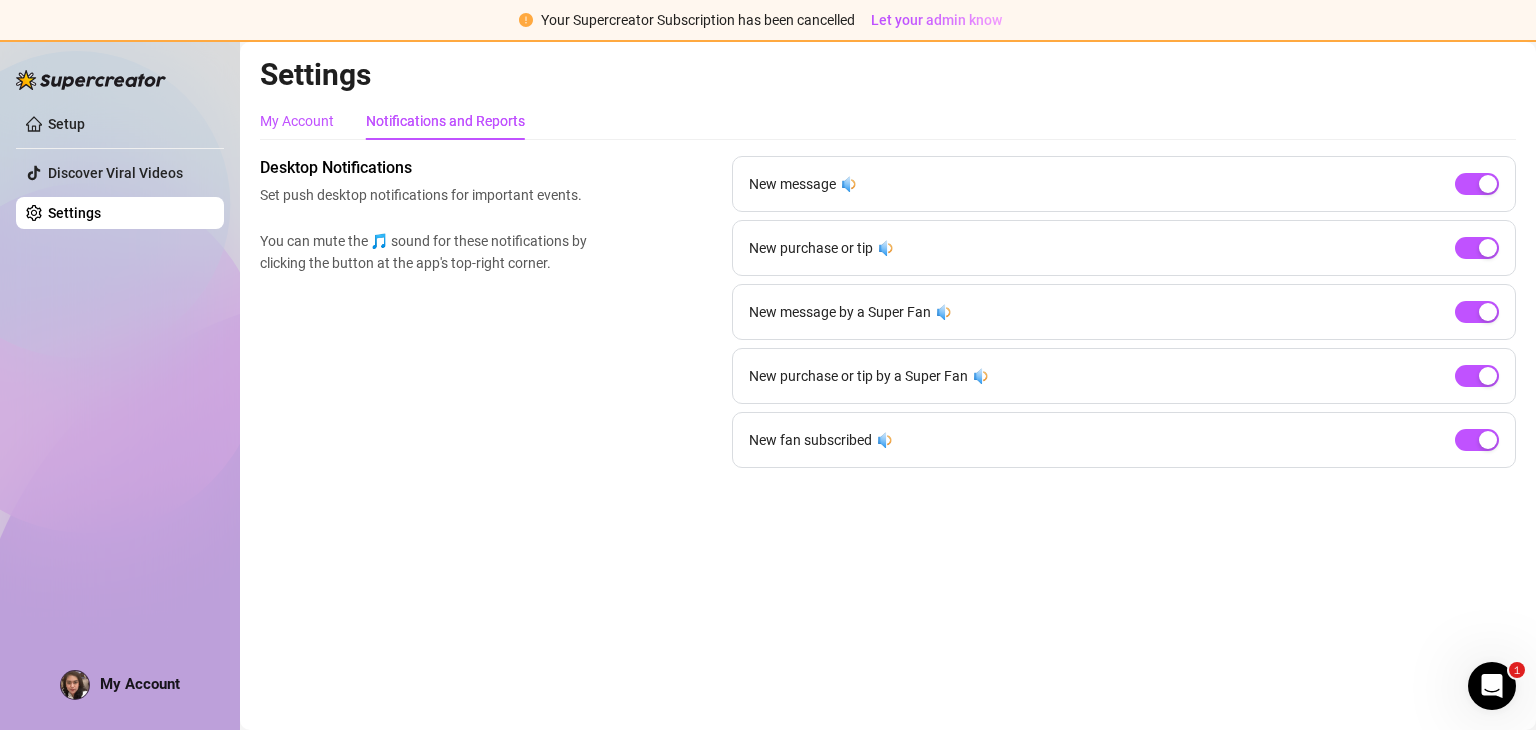 click on "My Account" at bounding box center [297, 121] 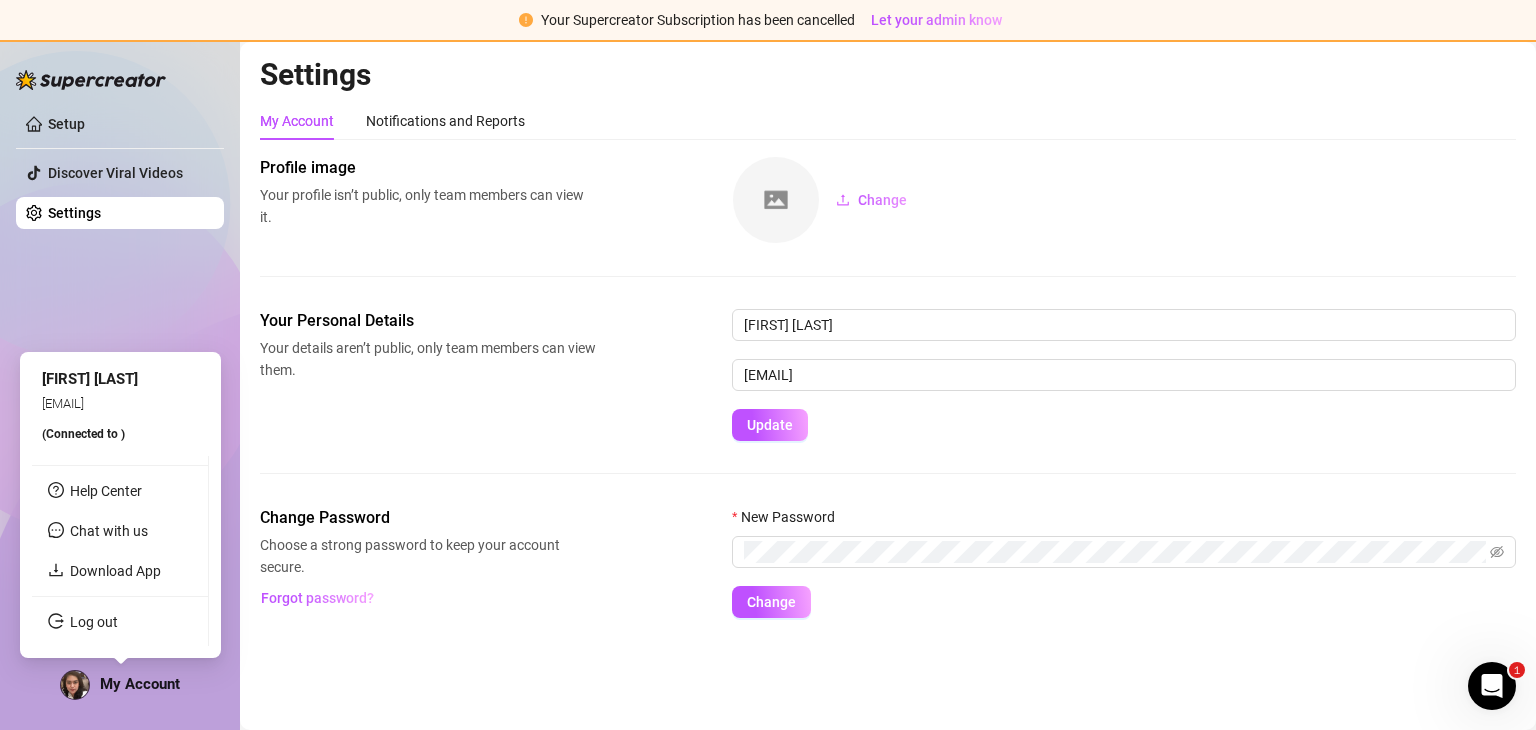click on "My Account" at bounding box center [140, 684] 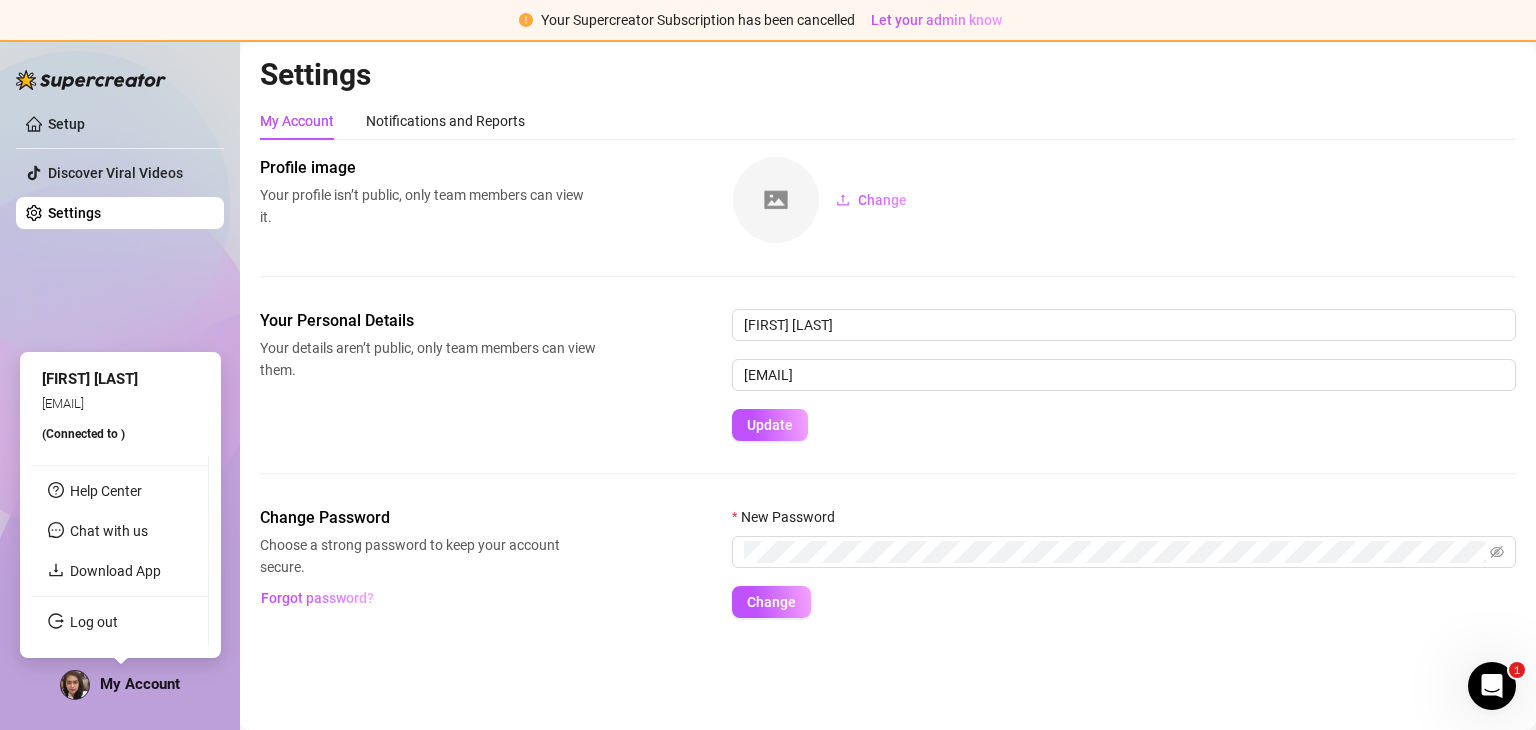 click on "pennypink14@example.com" at bounding box center [63, 403] 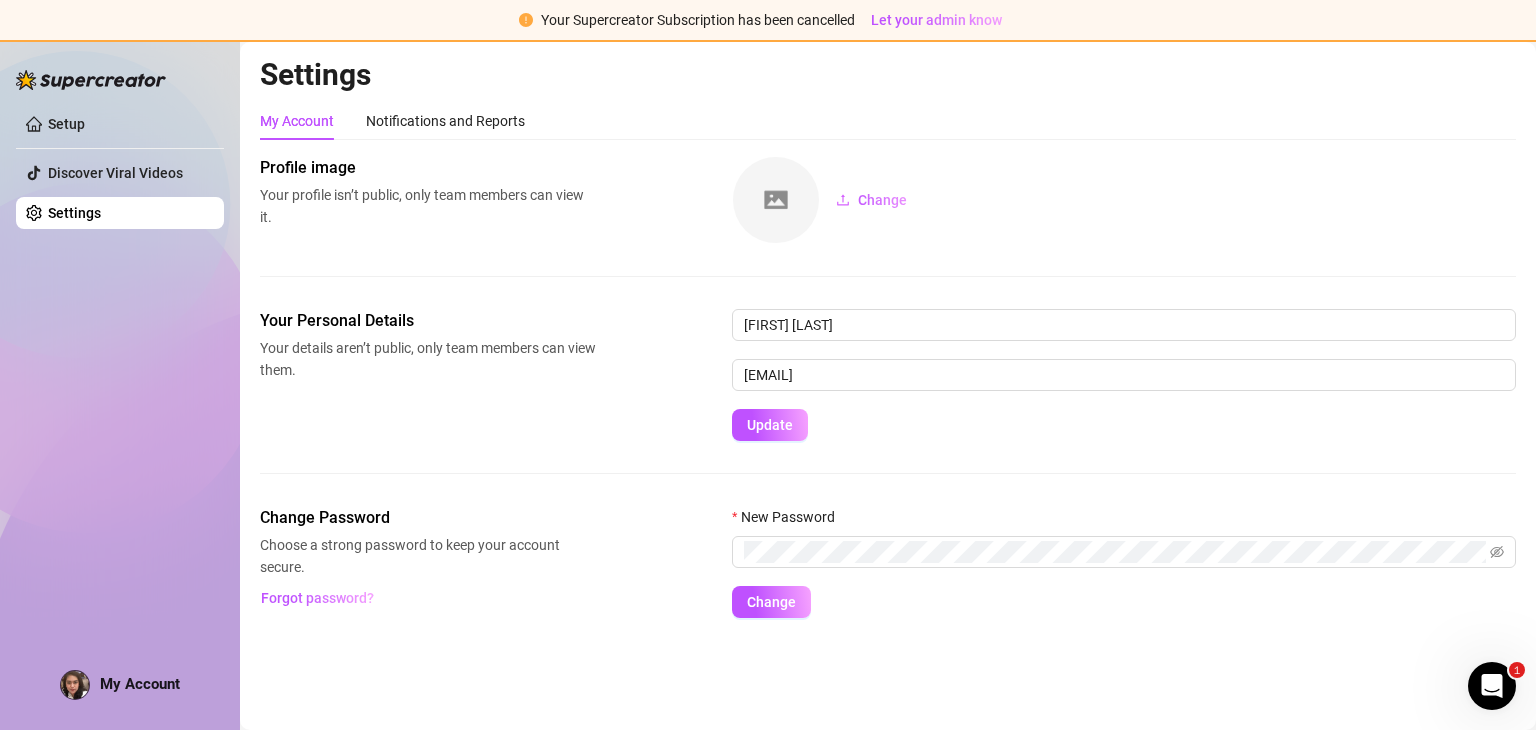 click on "My Account" at bounding box center (140, 684) 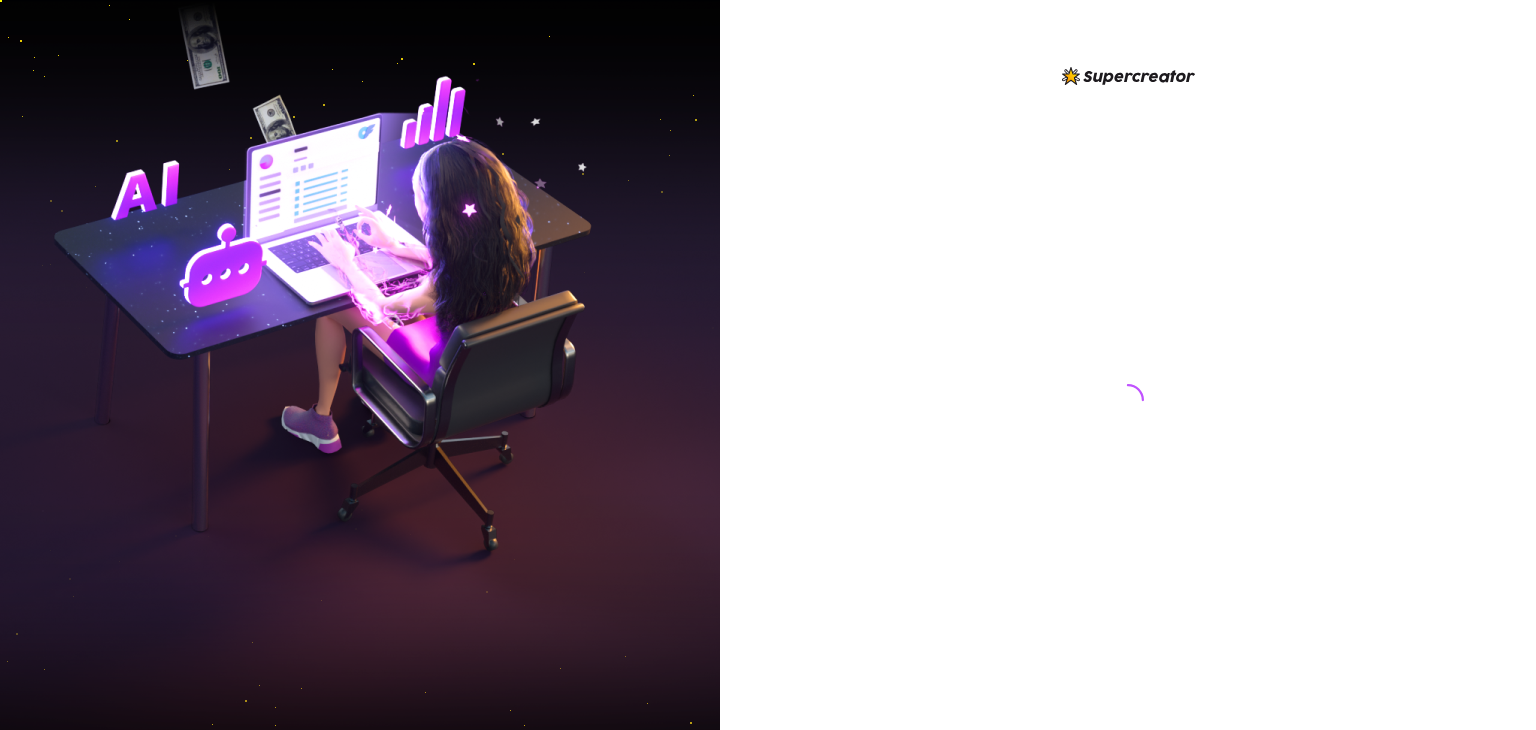 scroll, scrollTop: 0, scrollLeft: 0, axis: both 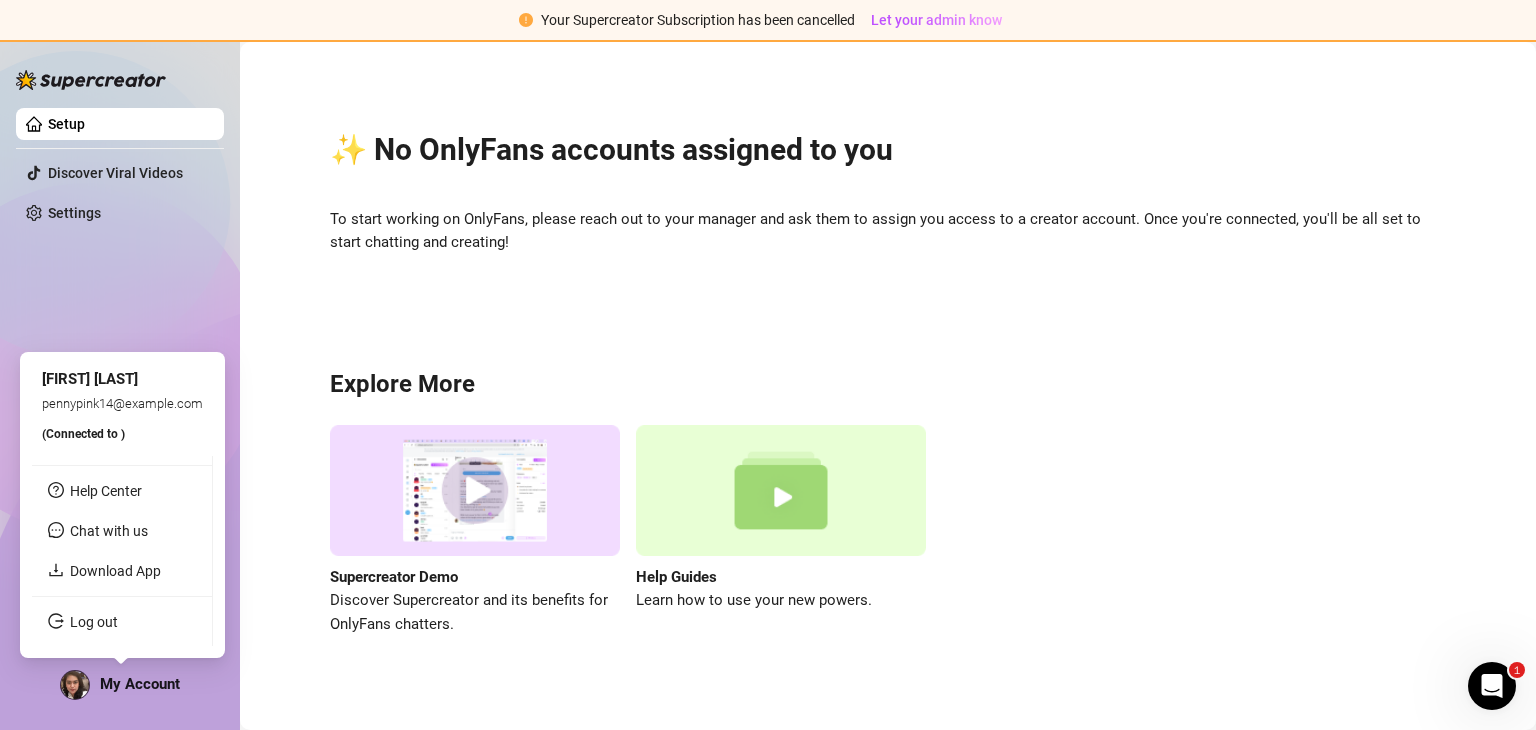 click on "My Account" at bounding box center [140, 684] 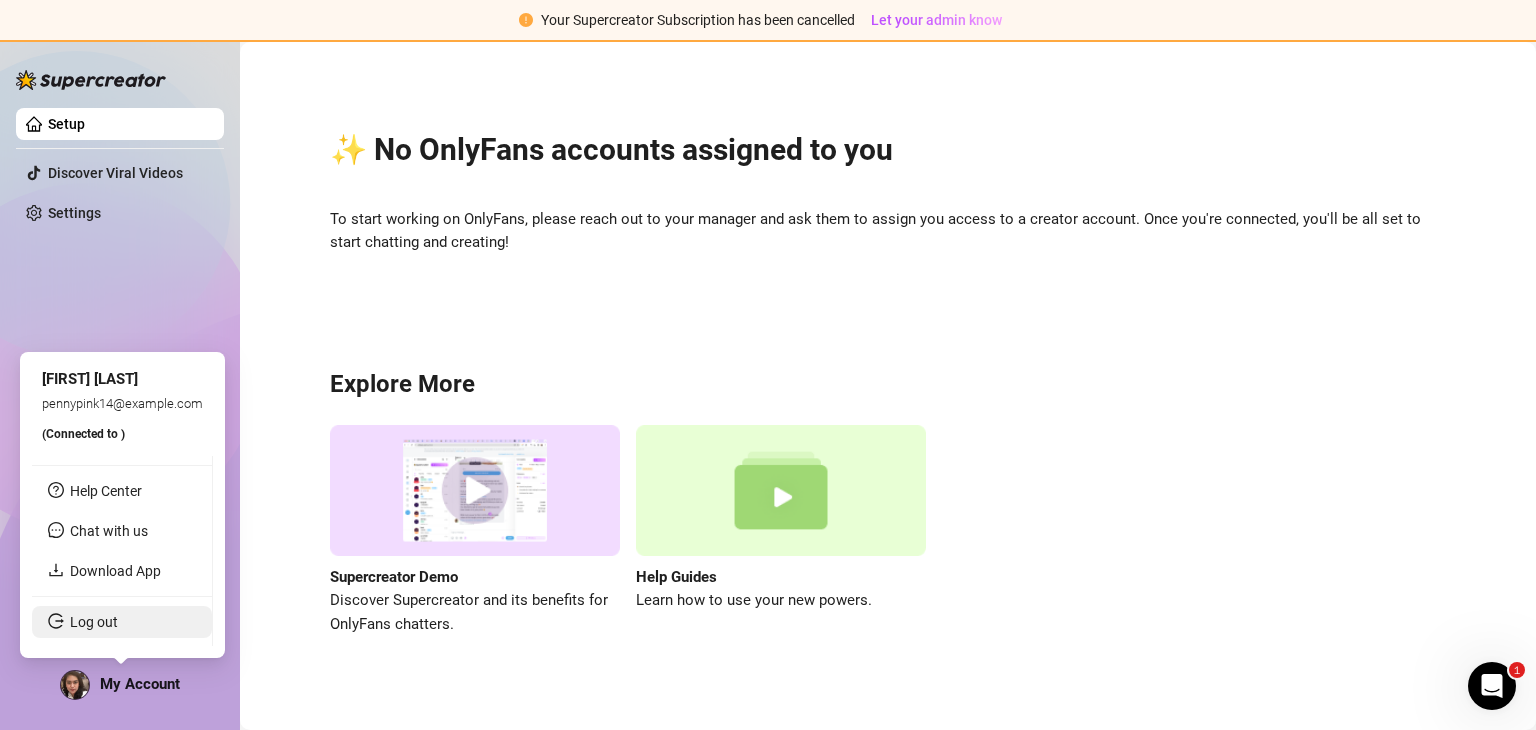 click on "Log out" at bounding box center [94, 622] 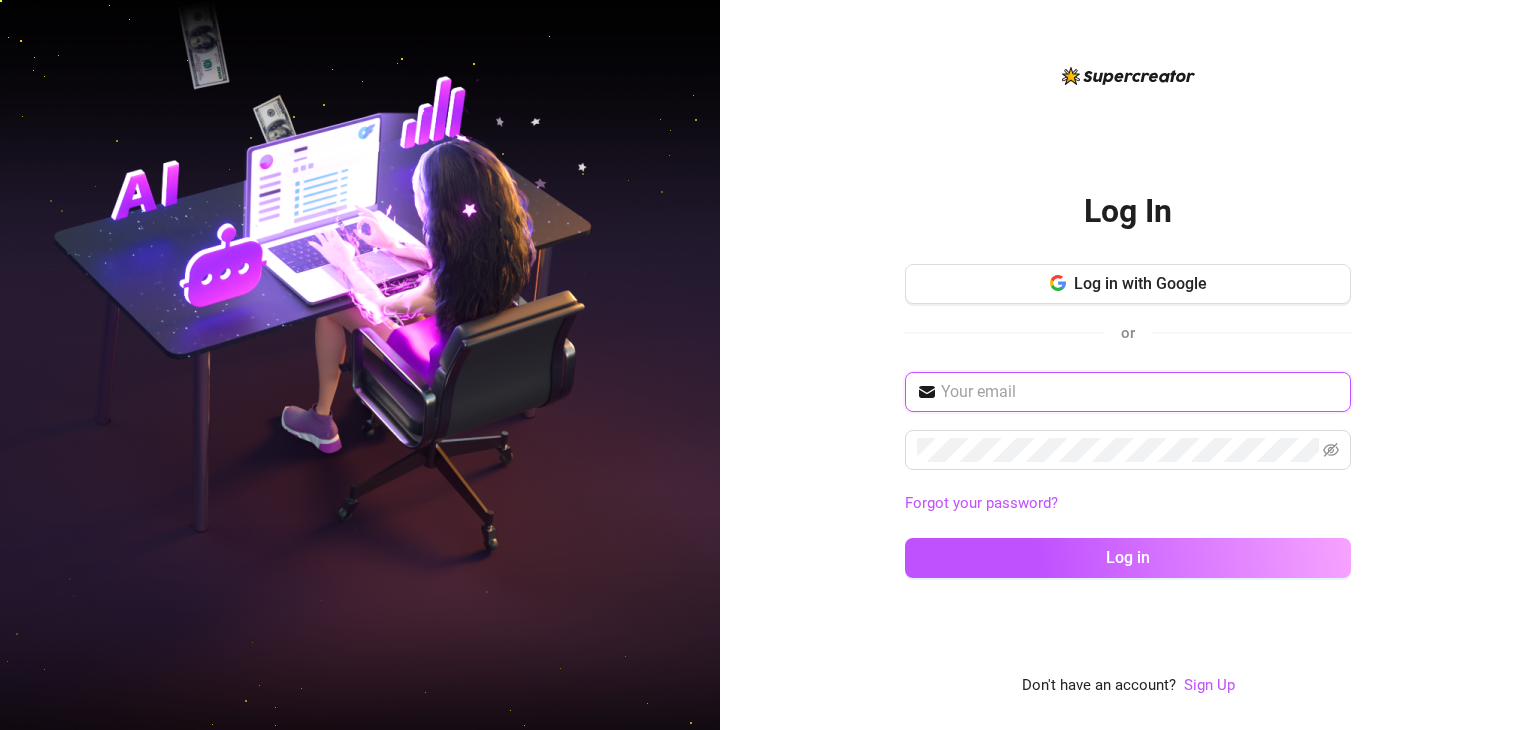 click at bounding box center [1140, 392] 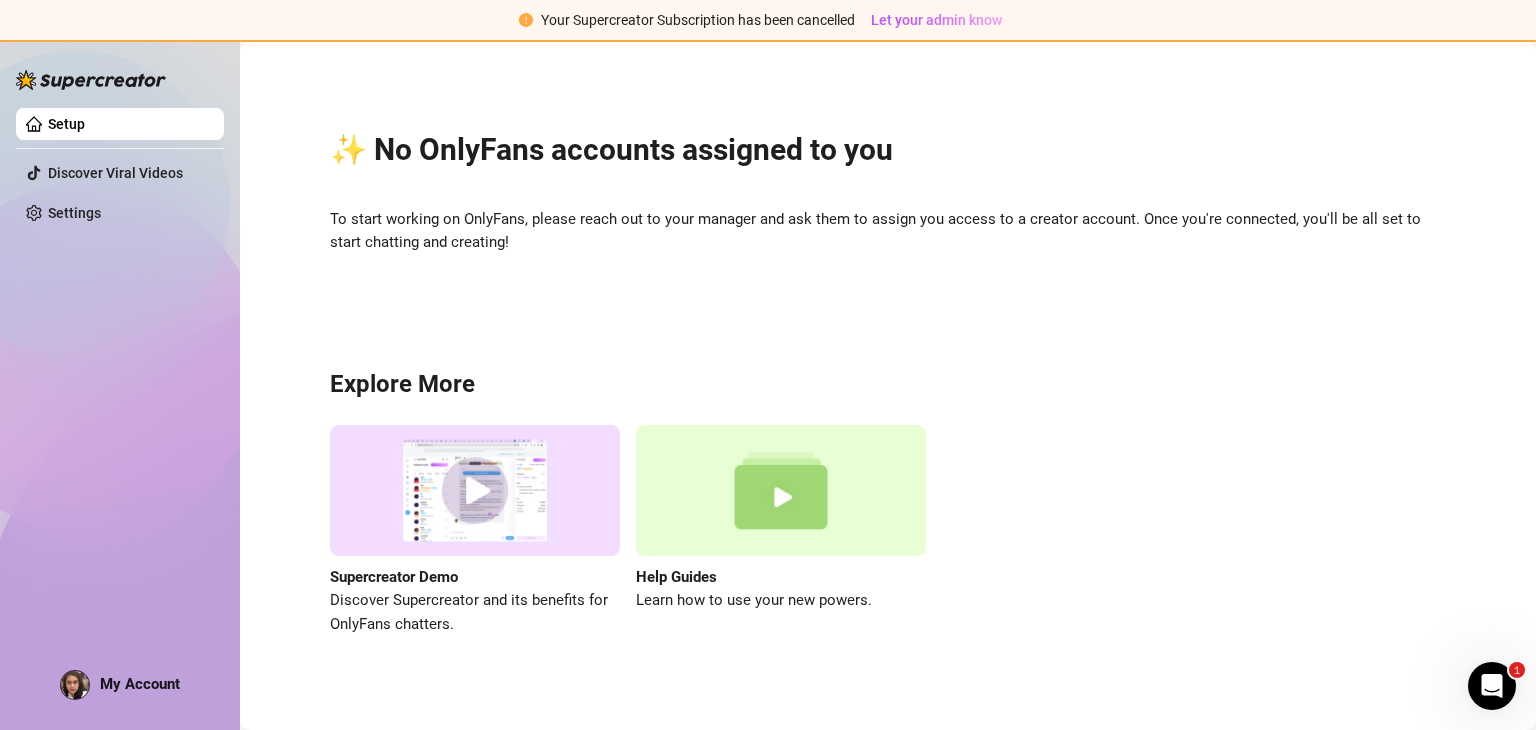 scroll, scrollTop: 0, scrollLeft: 0, axis: both 